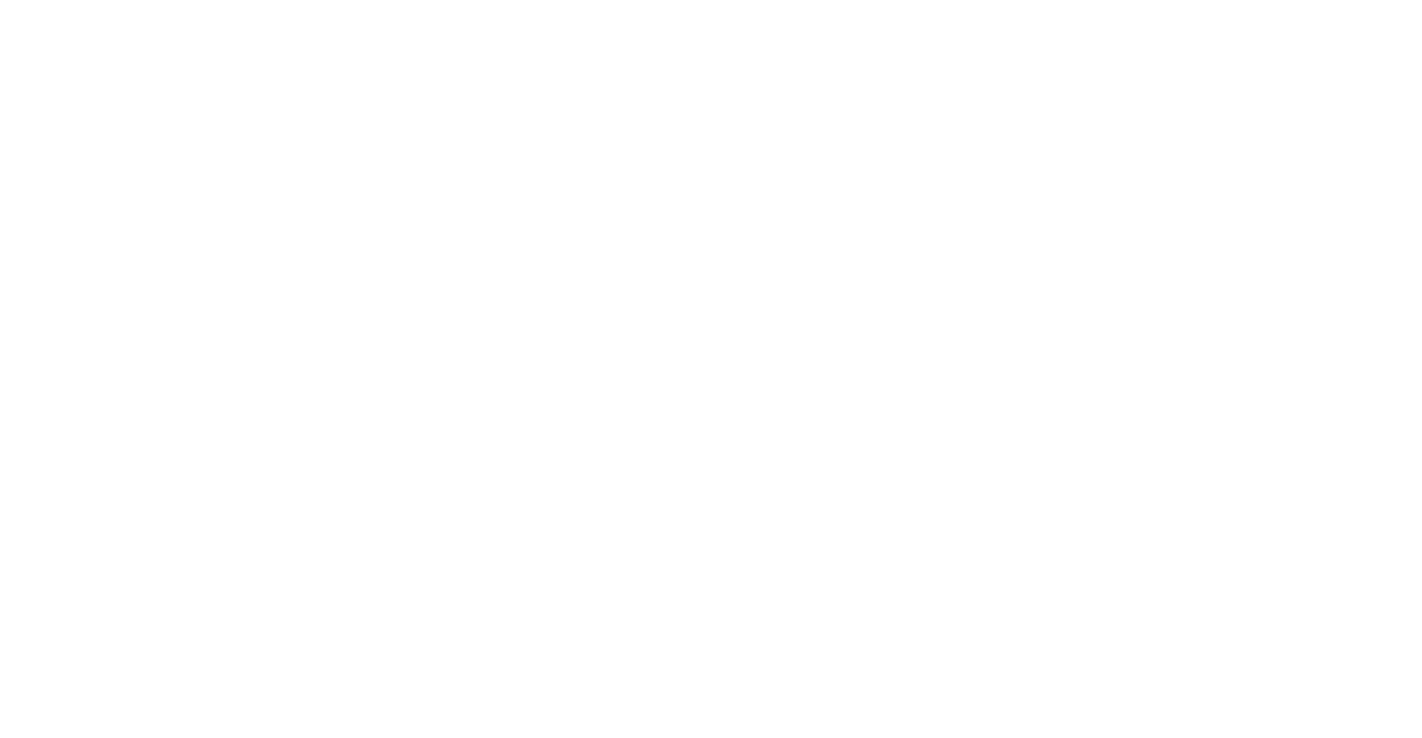 scroll, scrollTop: 0, scrollLeft: 0, axis: both 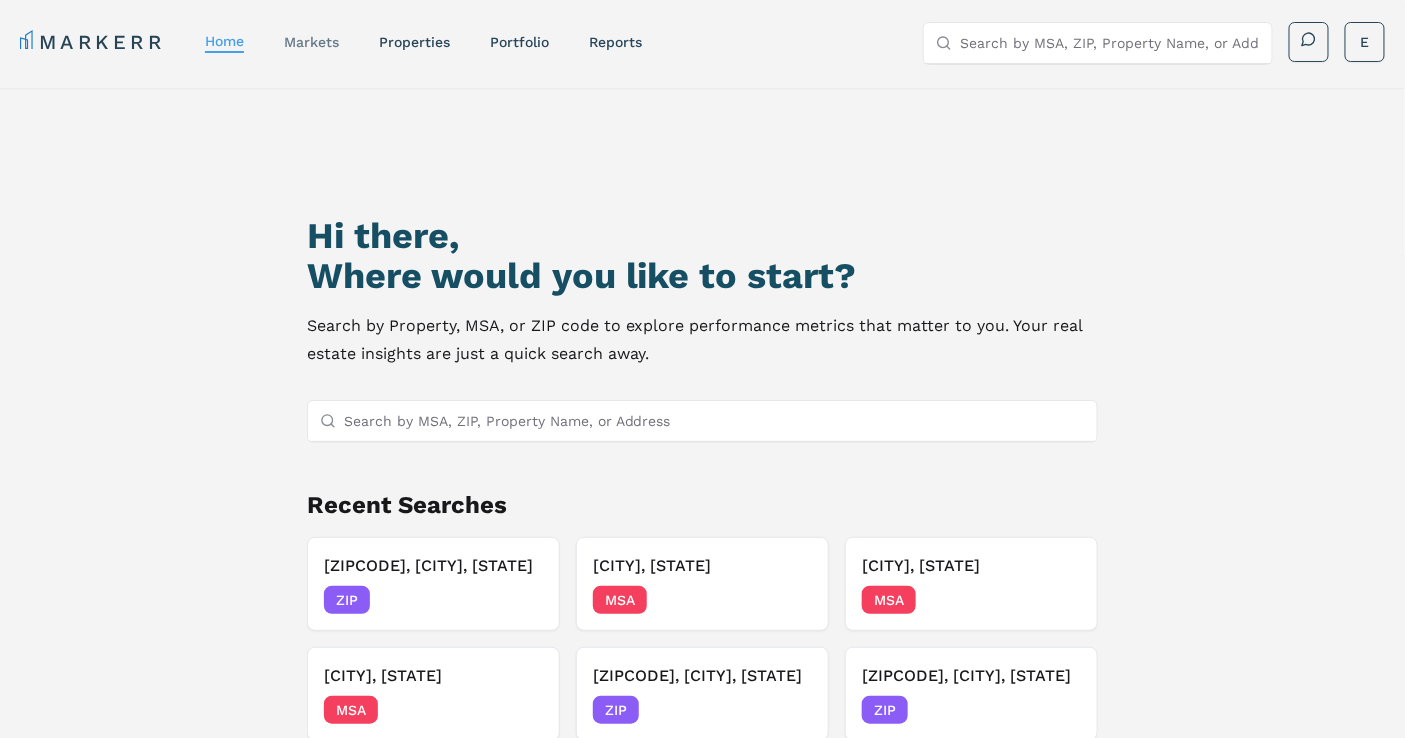 click on "markets" at bounding box center [311, 42] 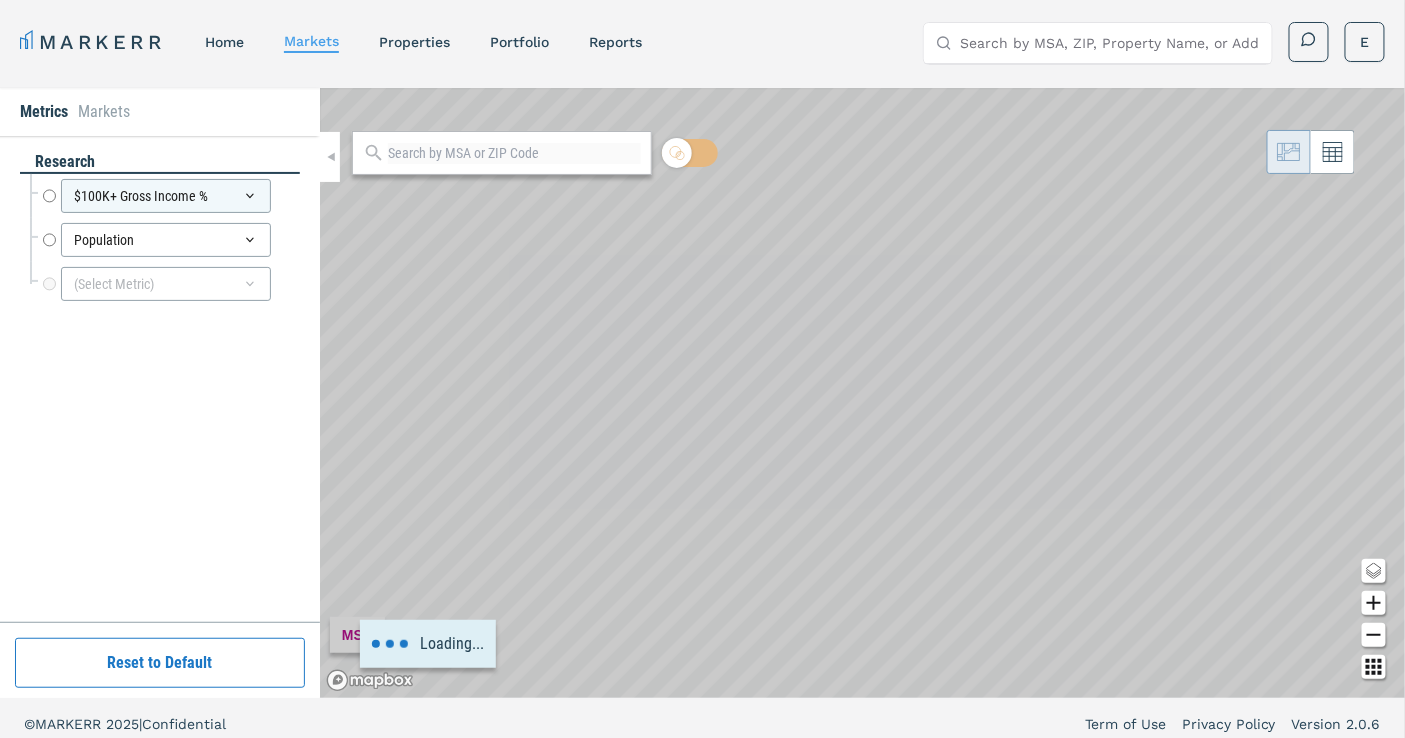 radio on "true" 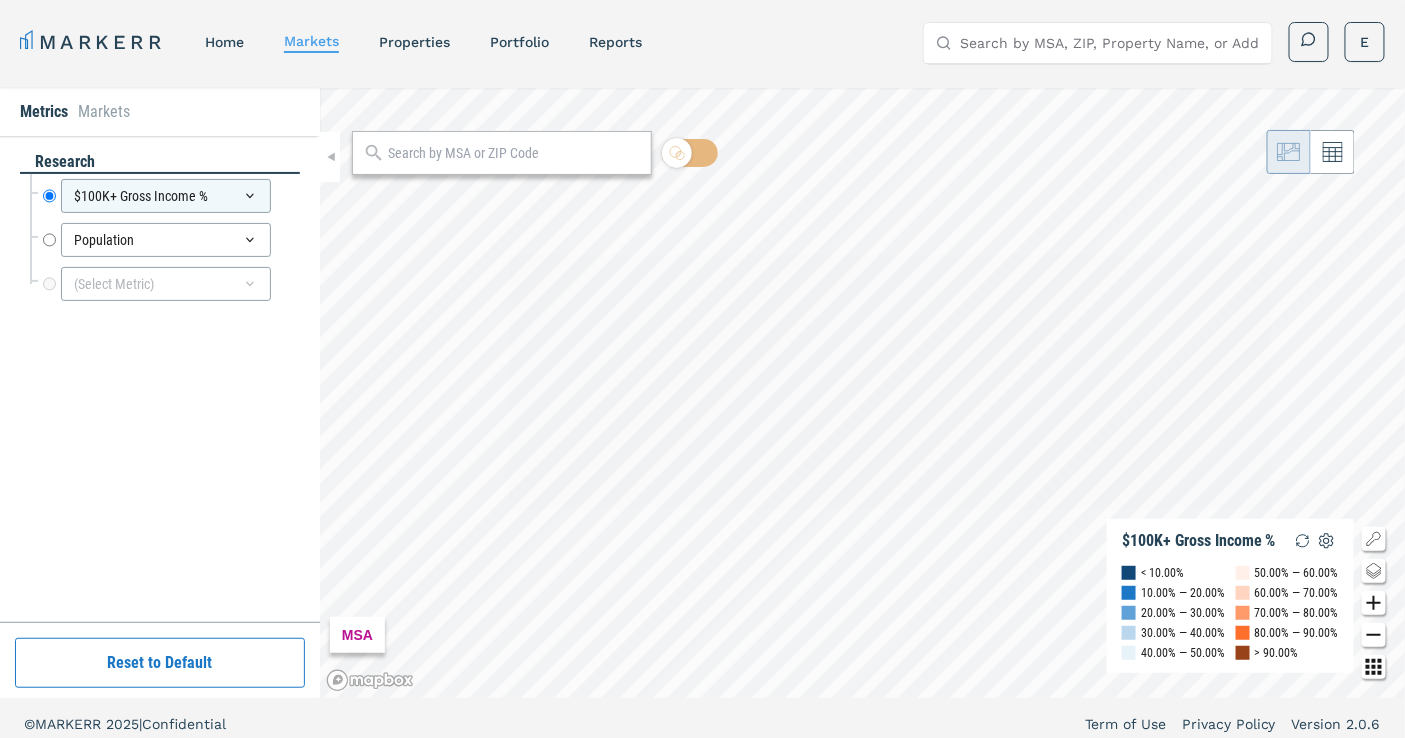 click at bounding box center [514, 153] 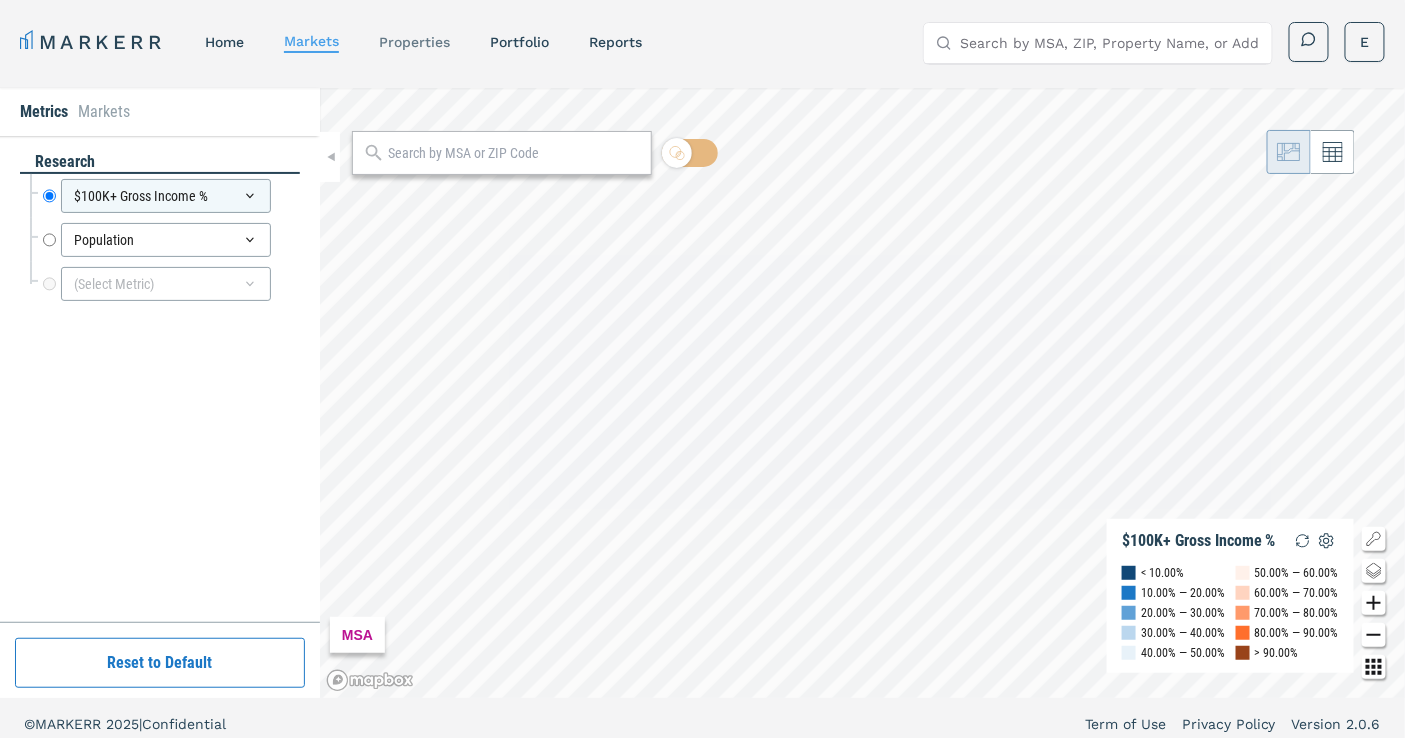 click on "properties" at bounding box center [414, 42] 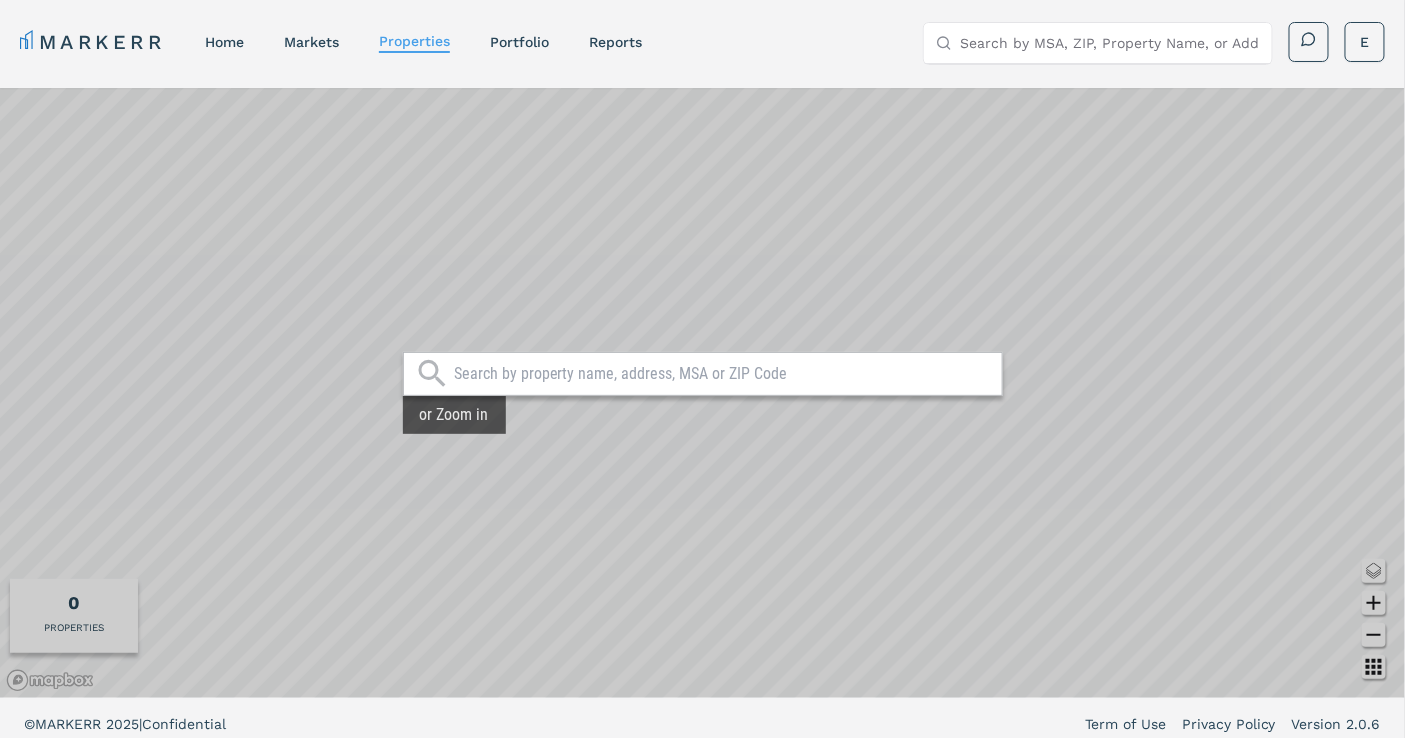 click on "Search by MSA, ZIP, Property Name, or Address" at bounding box center (1110, 43) 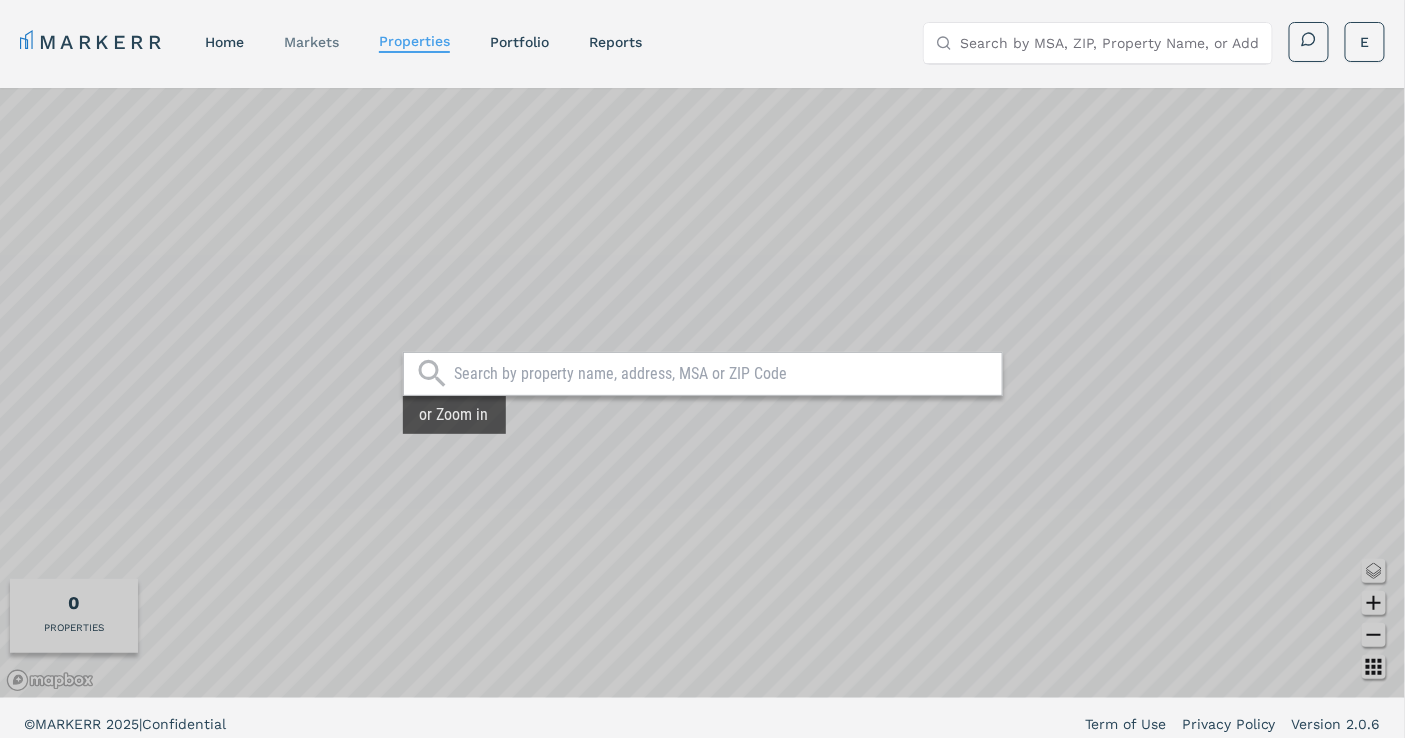 click on "markets" at bounding box center [311, 42] 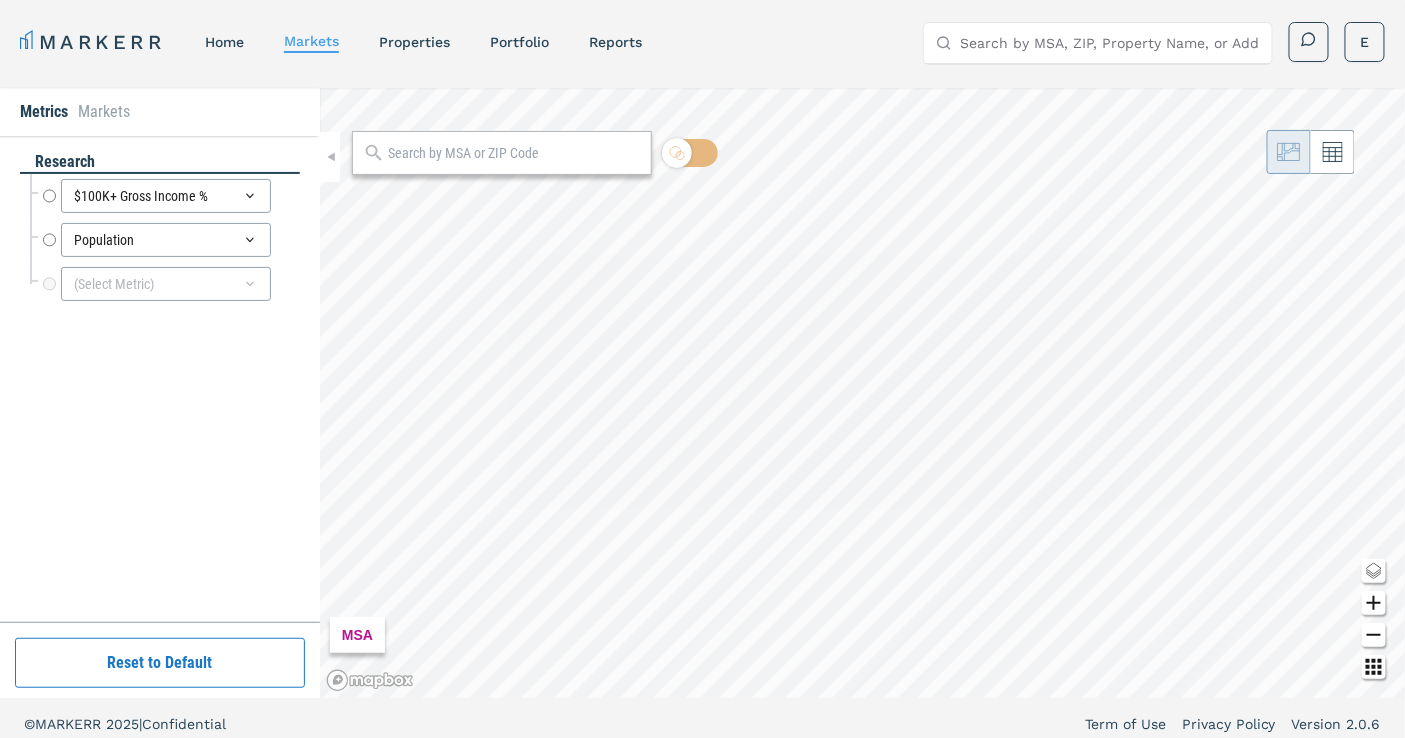 radio on "true" 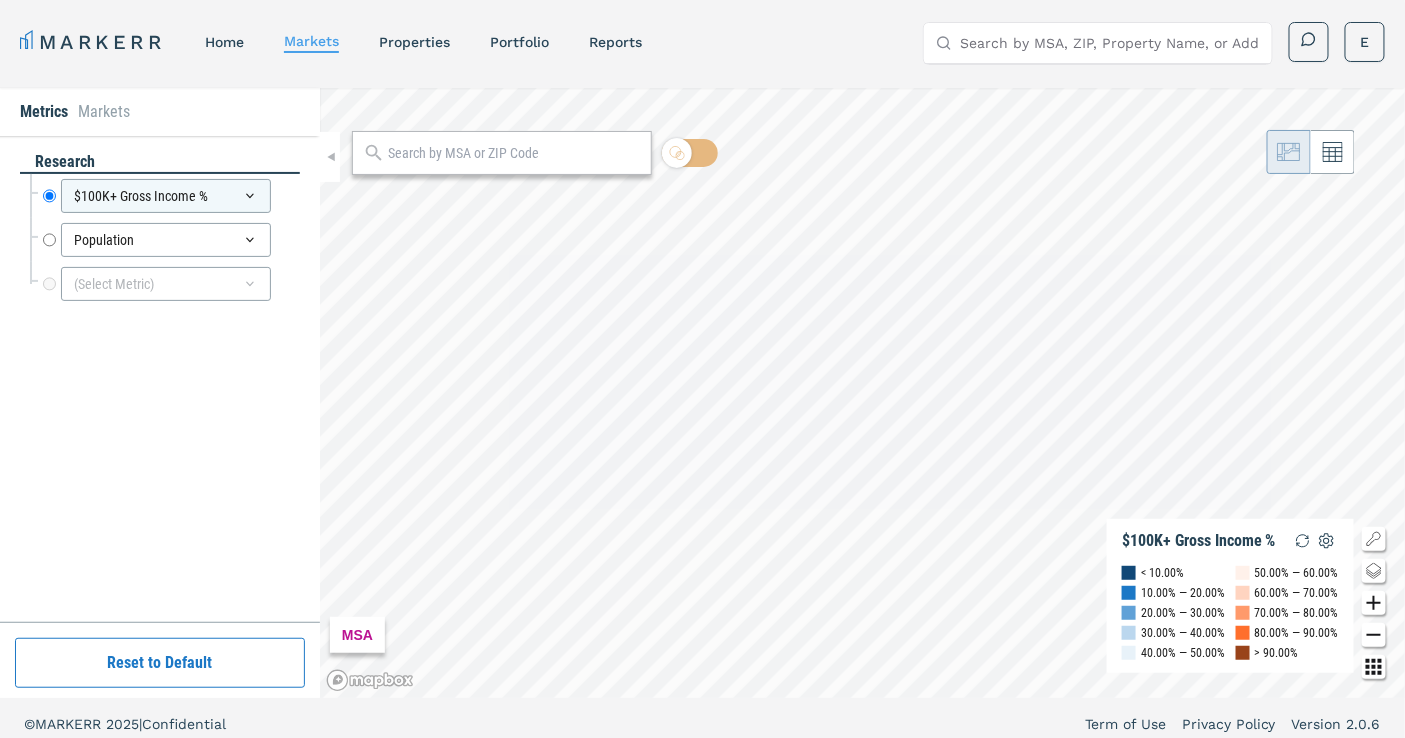 click at bounding box center (514, 153) 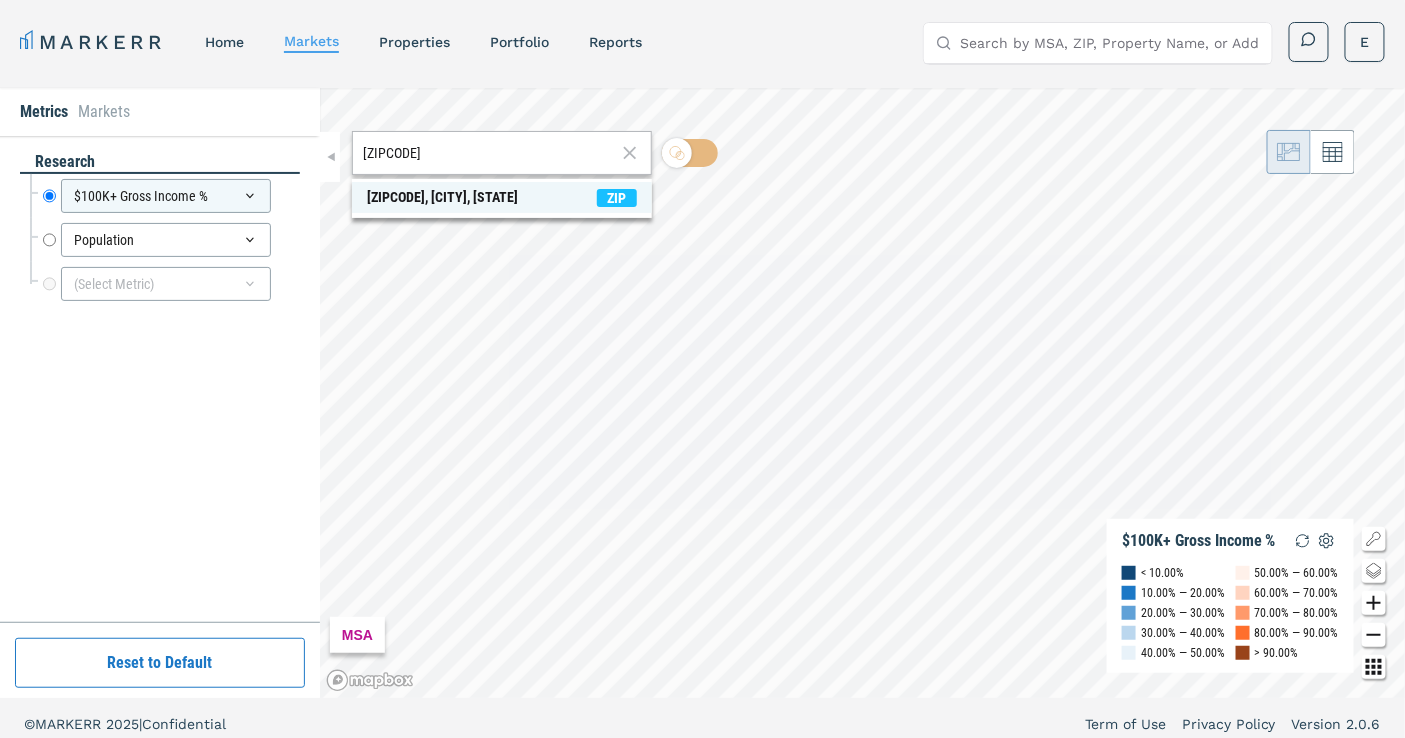 type on "[ZIPCODE]" 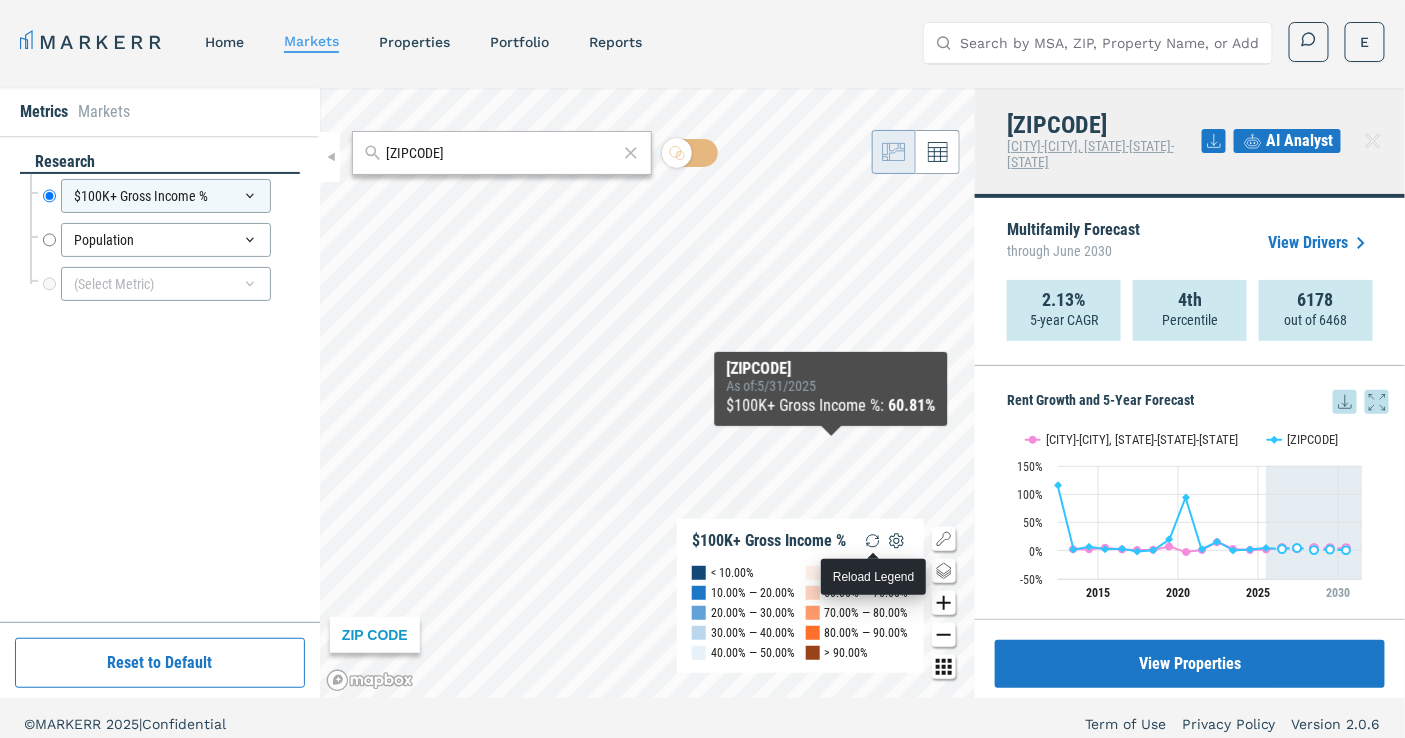 click at bounding box center [873, 541] 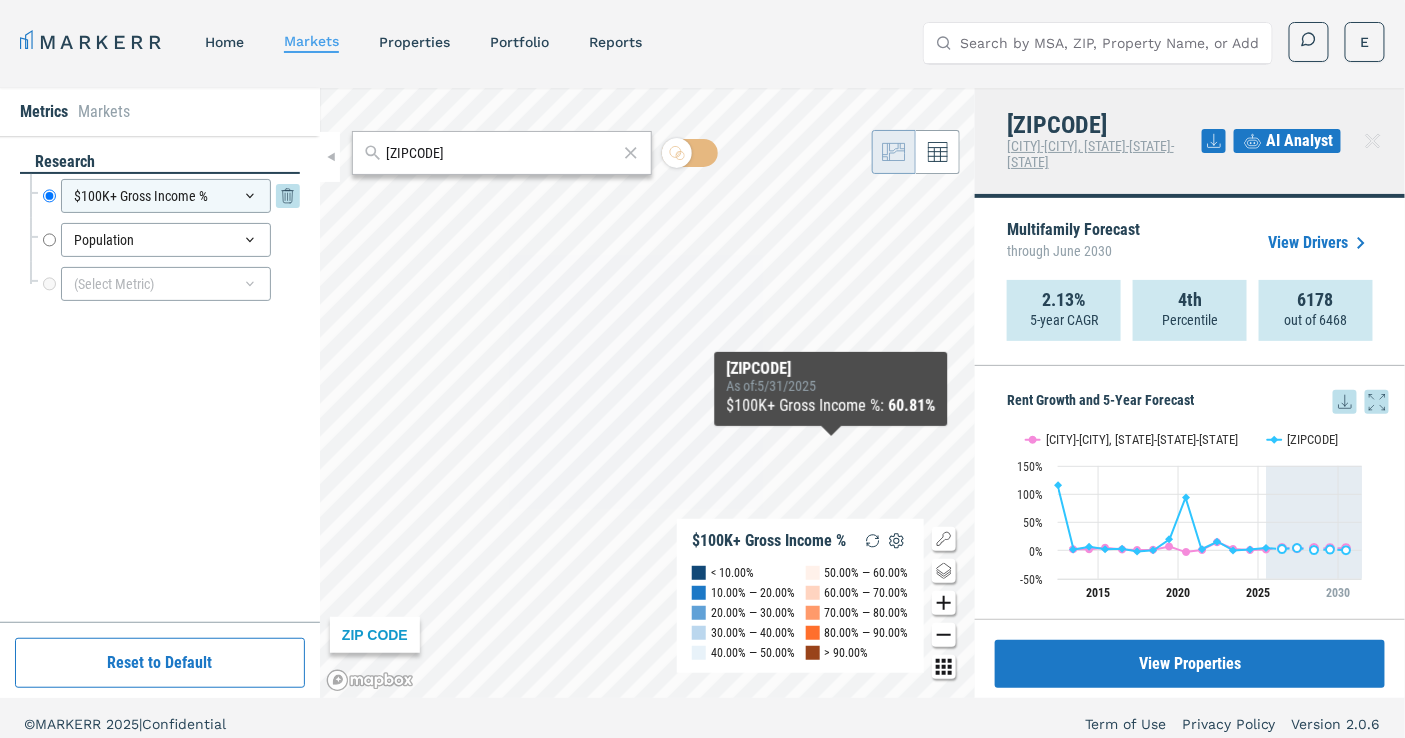 click 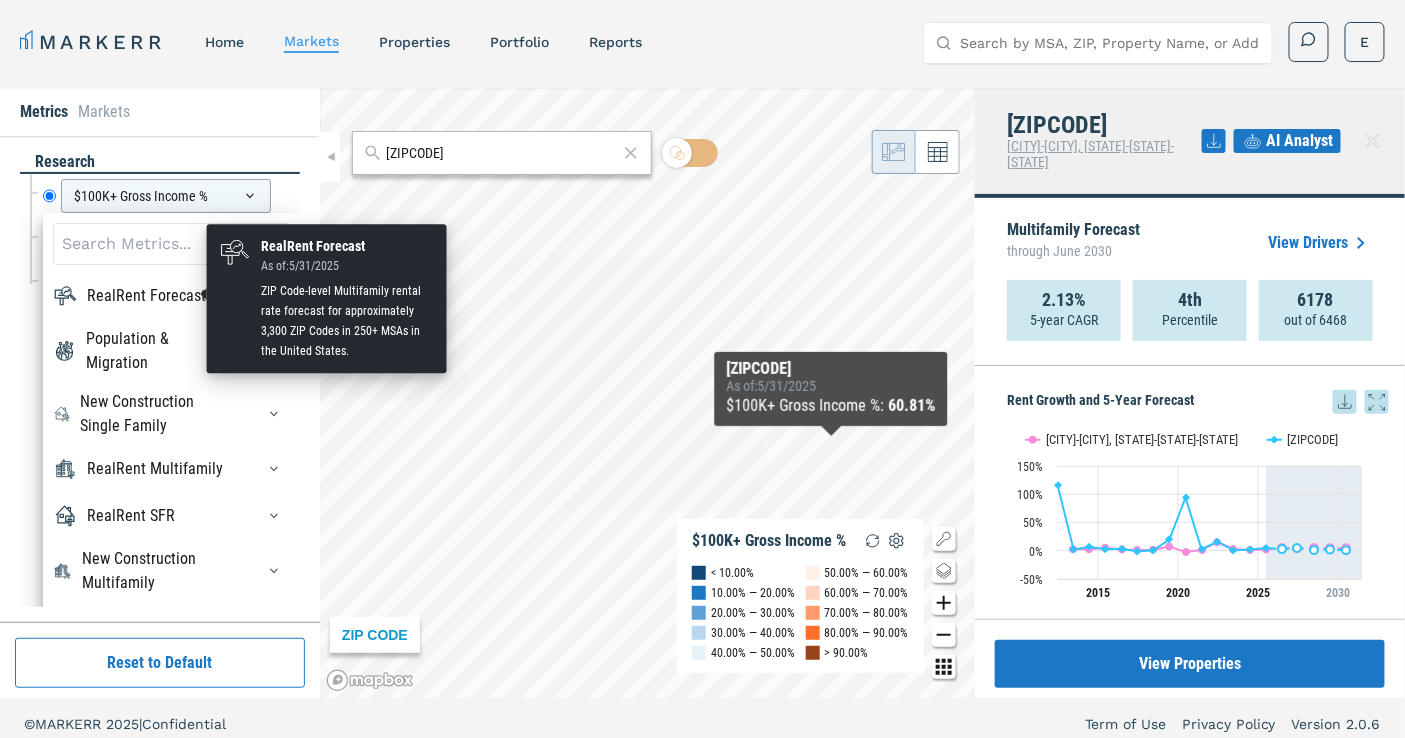 click on "RealRent Forecast" at bounding box center [146, 296] 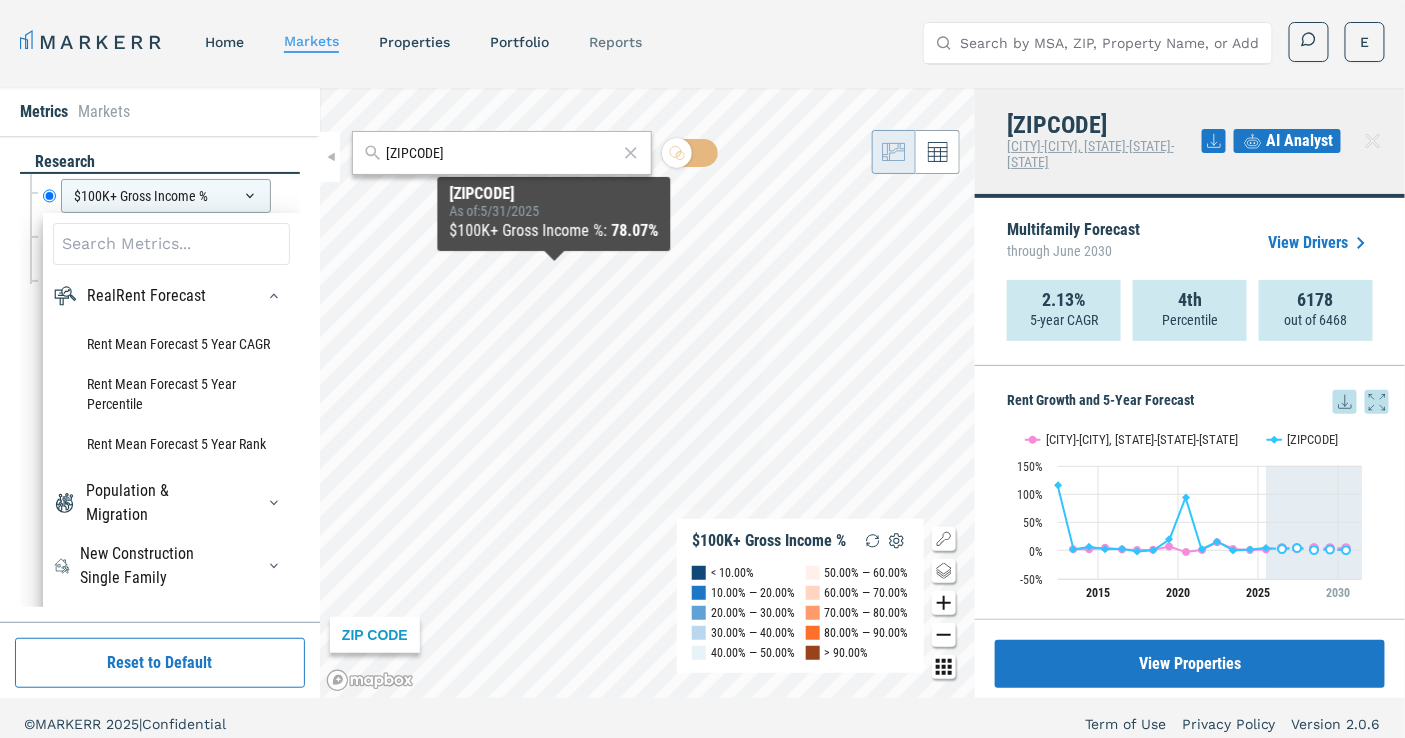 click on "reports" at bounding box center (615, 42) 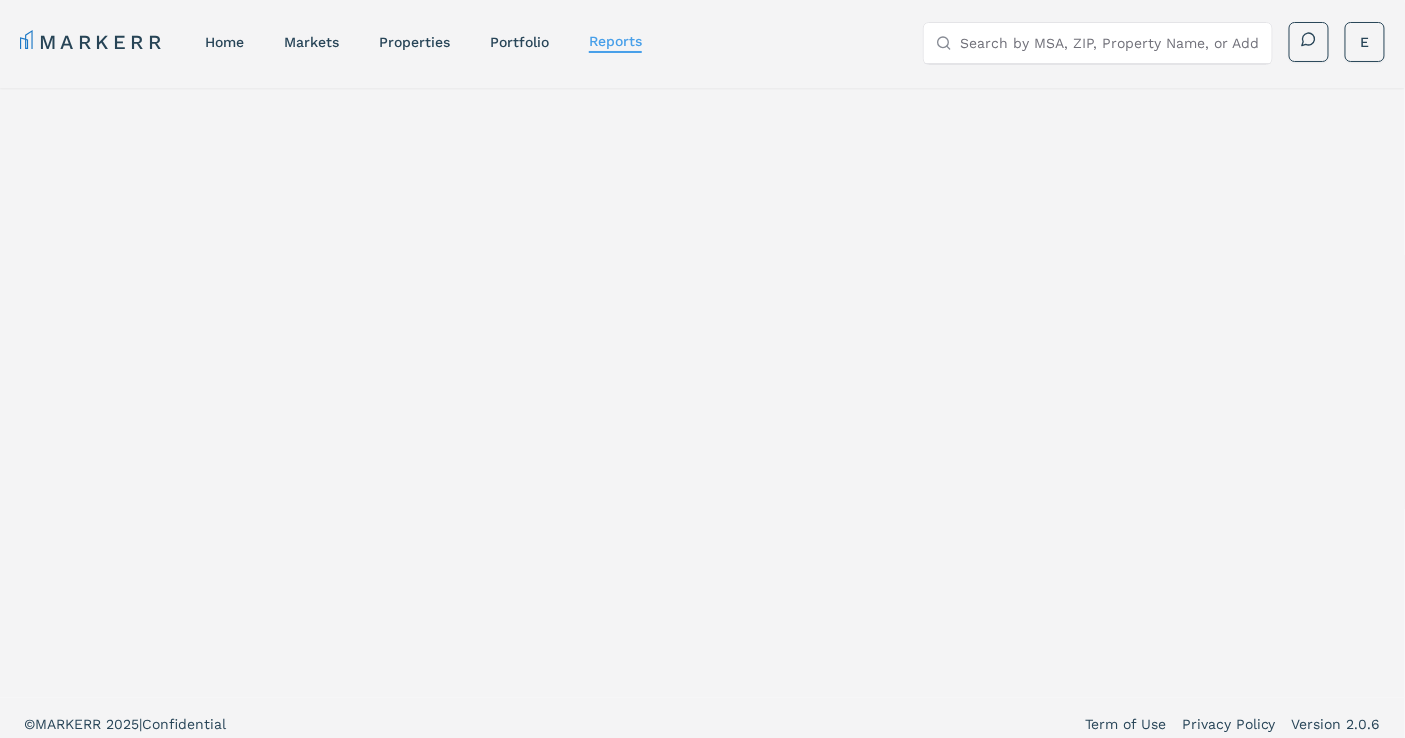 select on "-release_date" 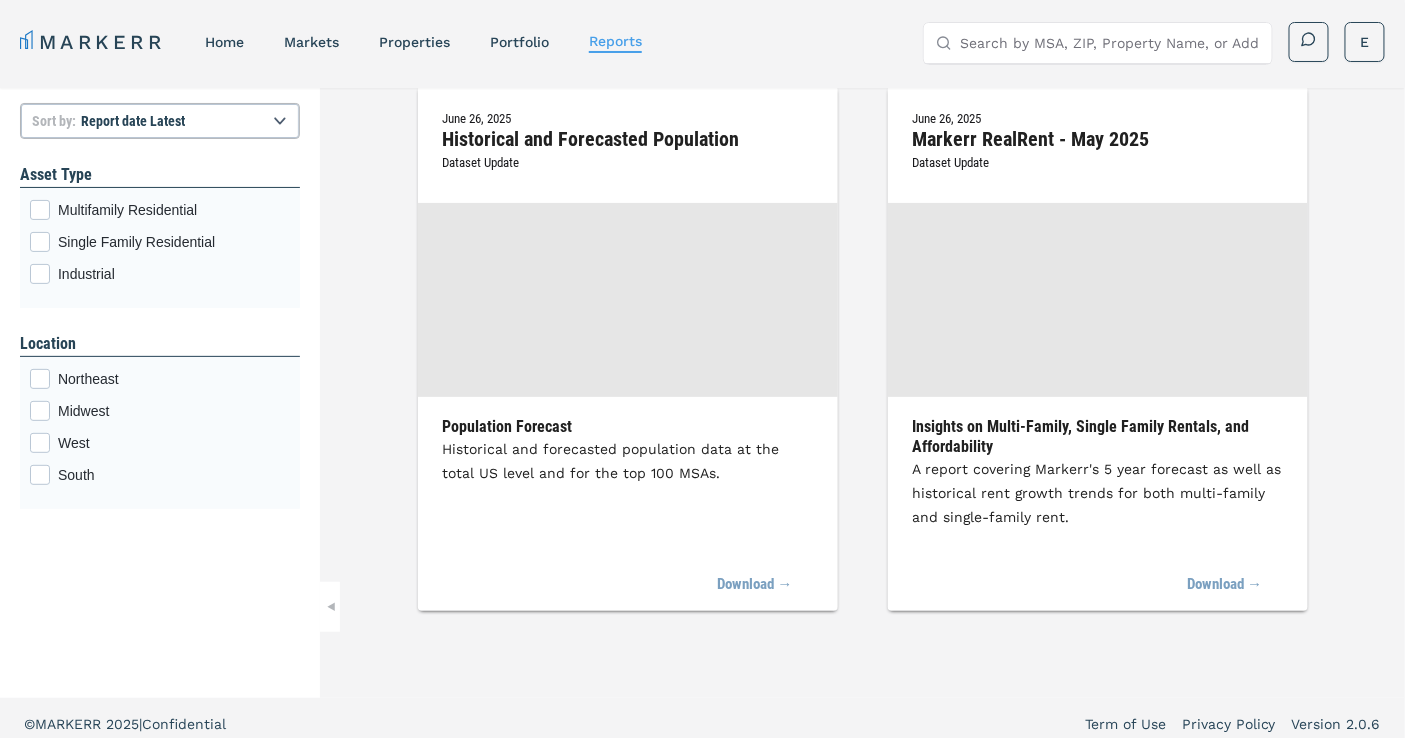 scroll, scrollTop: 0, scrollLeft: 0, axis: both 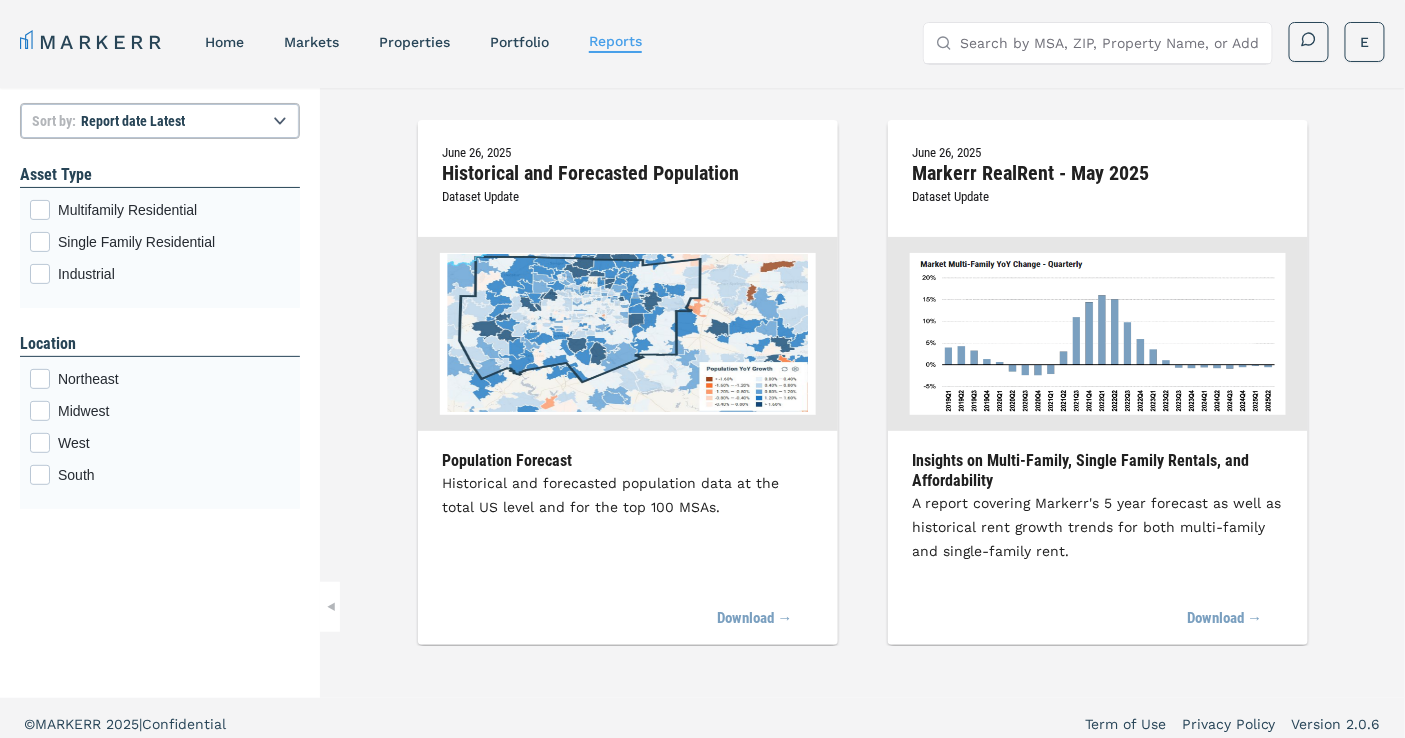 click on "[MONTH] [DAY], [YEAR] Markerr RealRent - [MONTH] [YEAR] Dataset Update" at bounding box center (1098, 188) 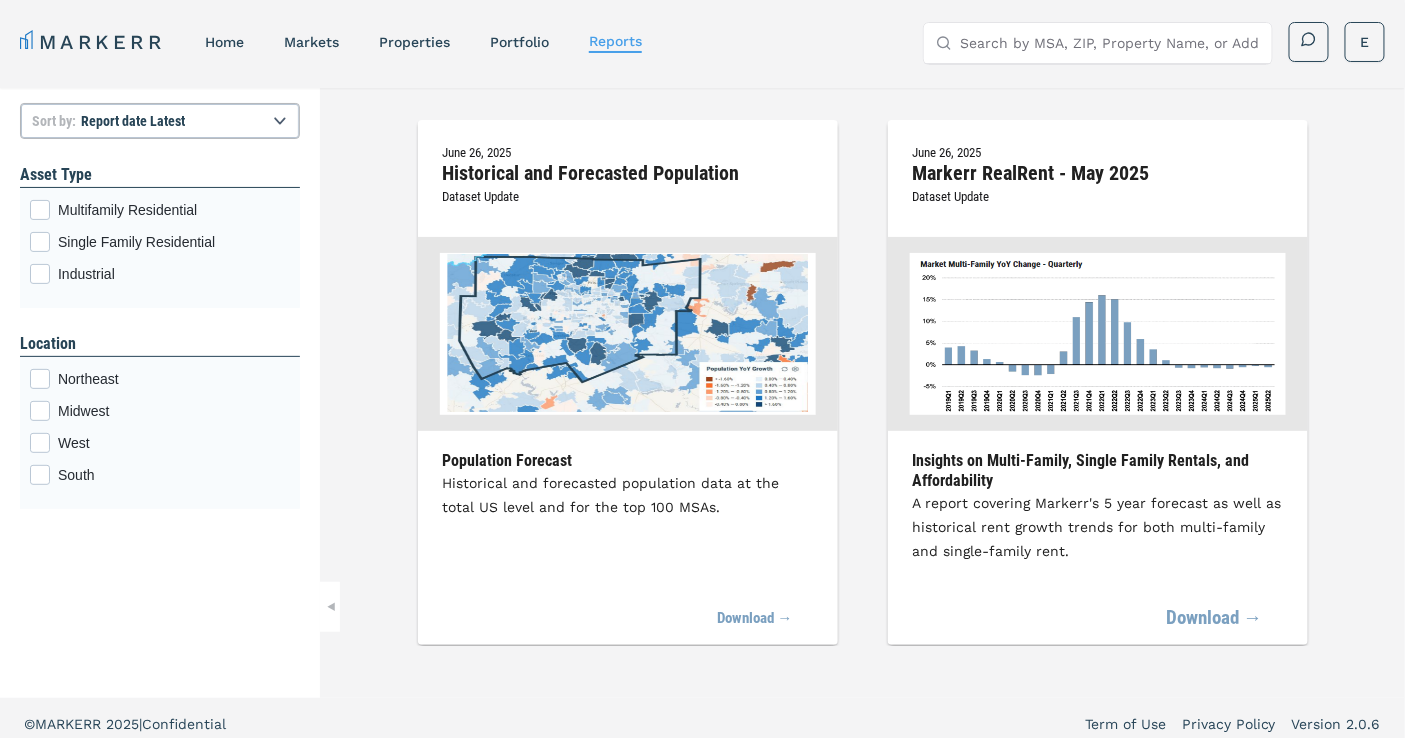 click on "Download →" at bounding box center [1215, 619] 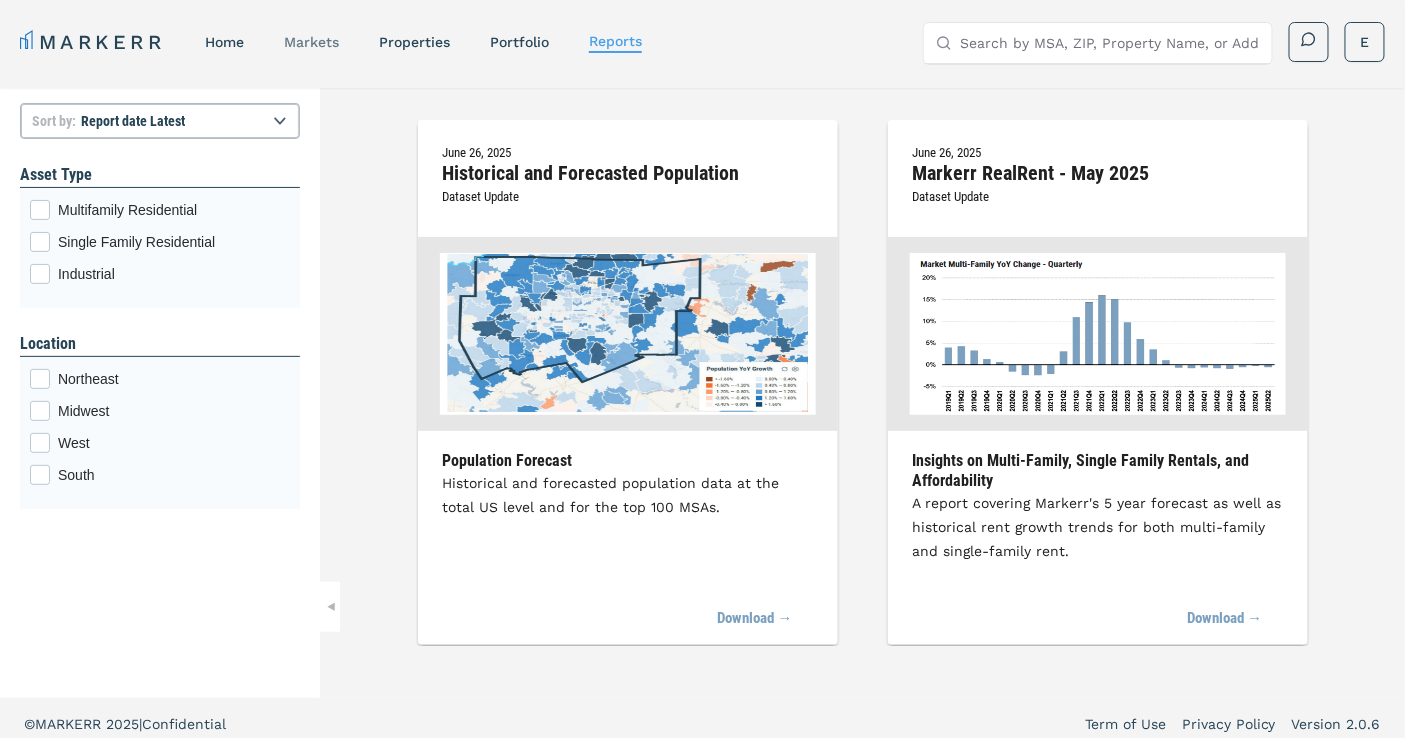 click on "markets" at bounding box center (311, 42) 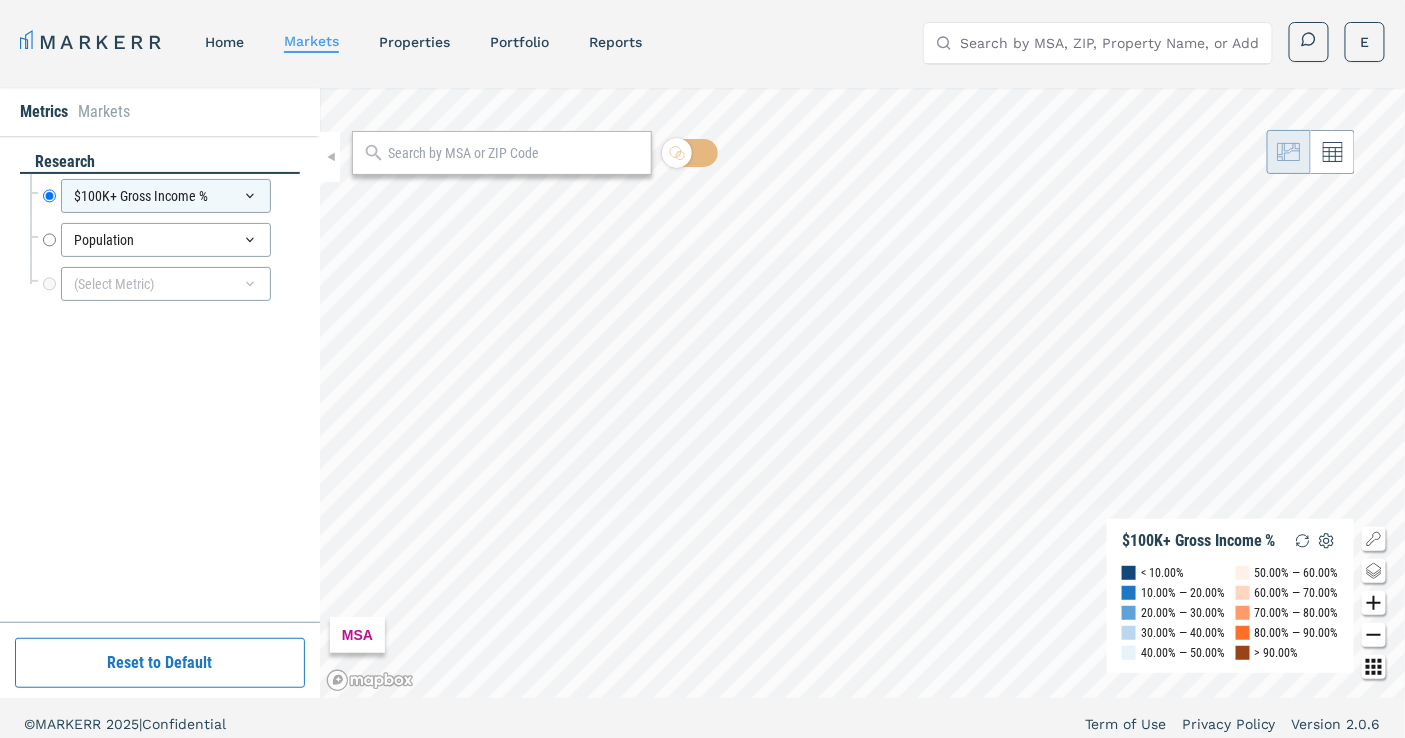 click at bounding box center [514, 153] 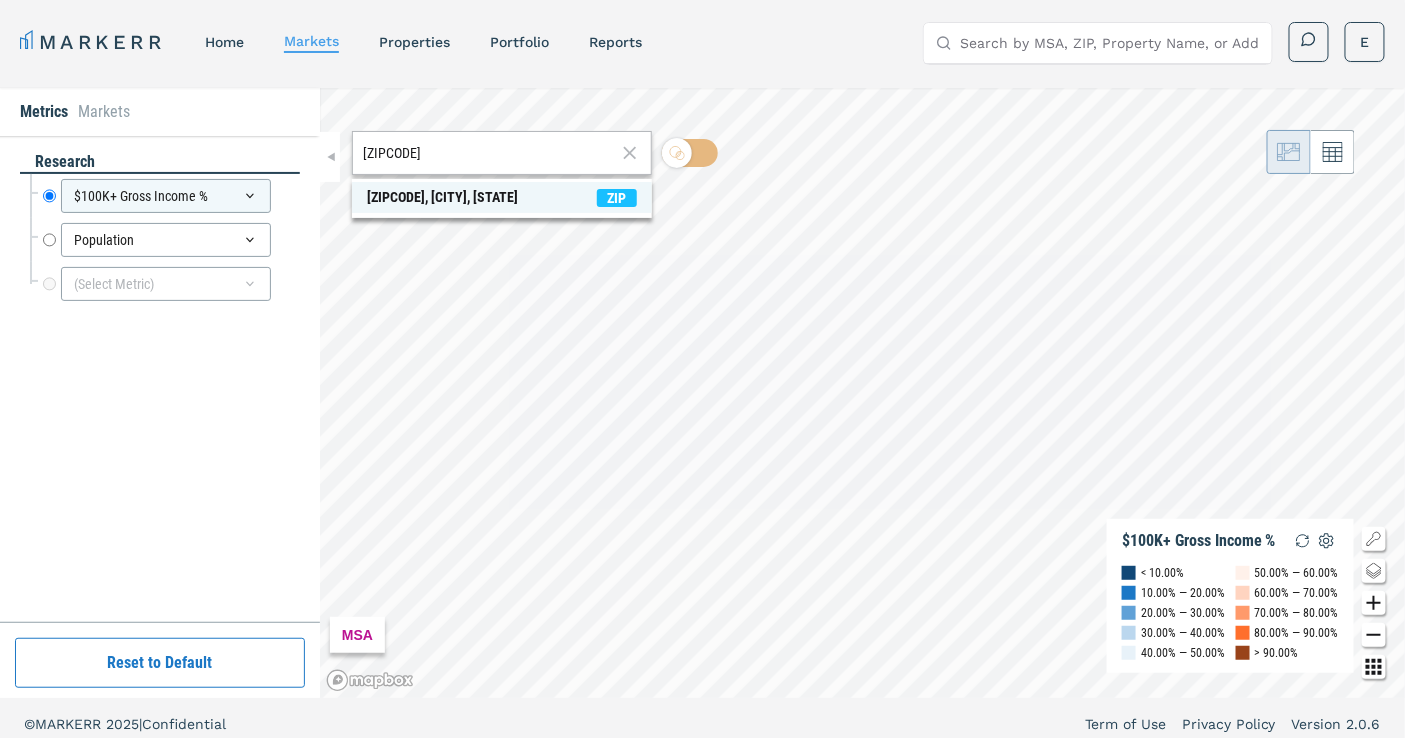 type on "[ZIPCODE]" 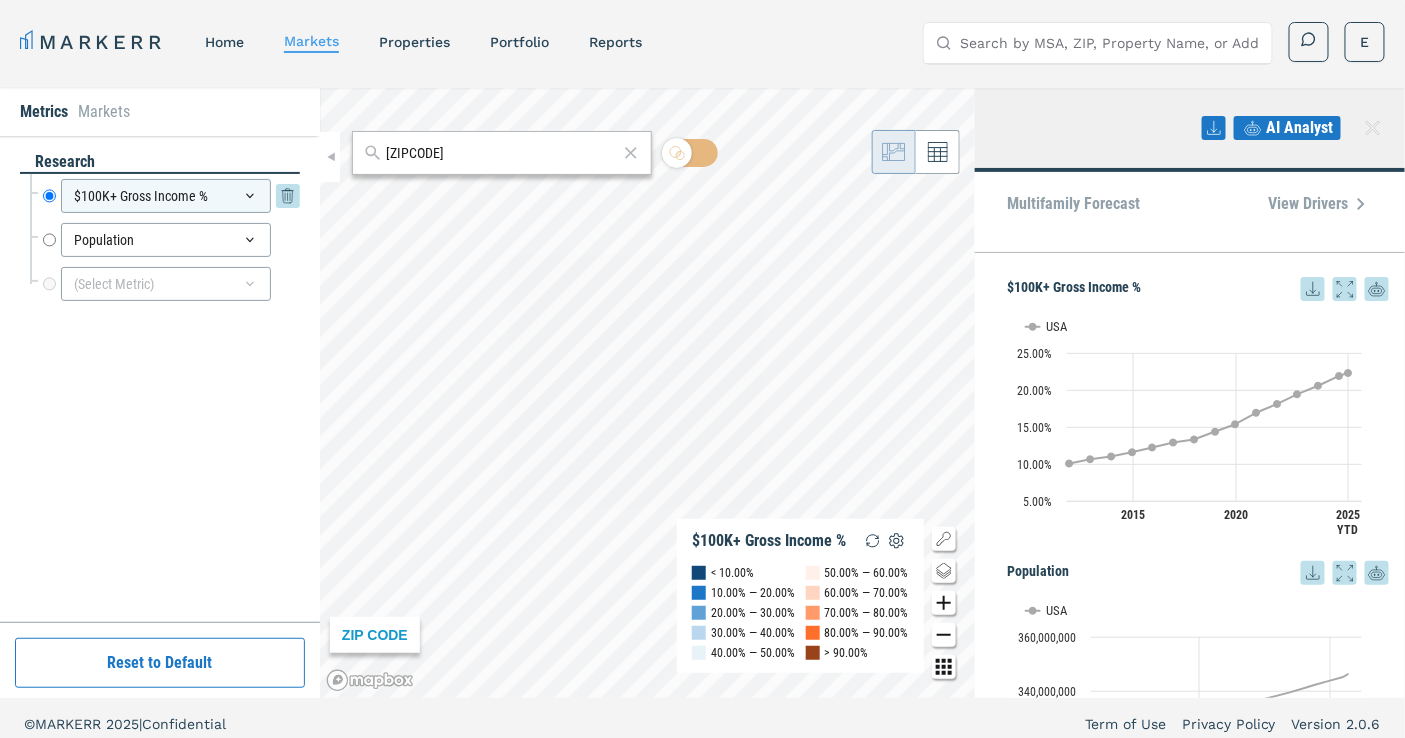 click 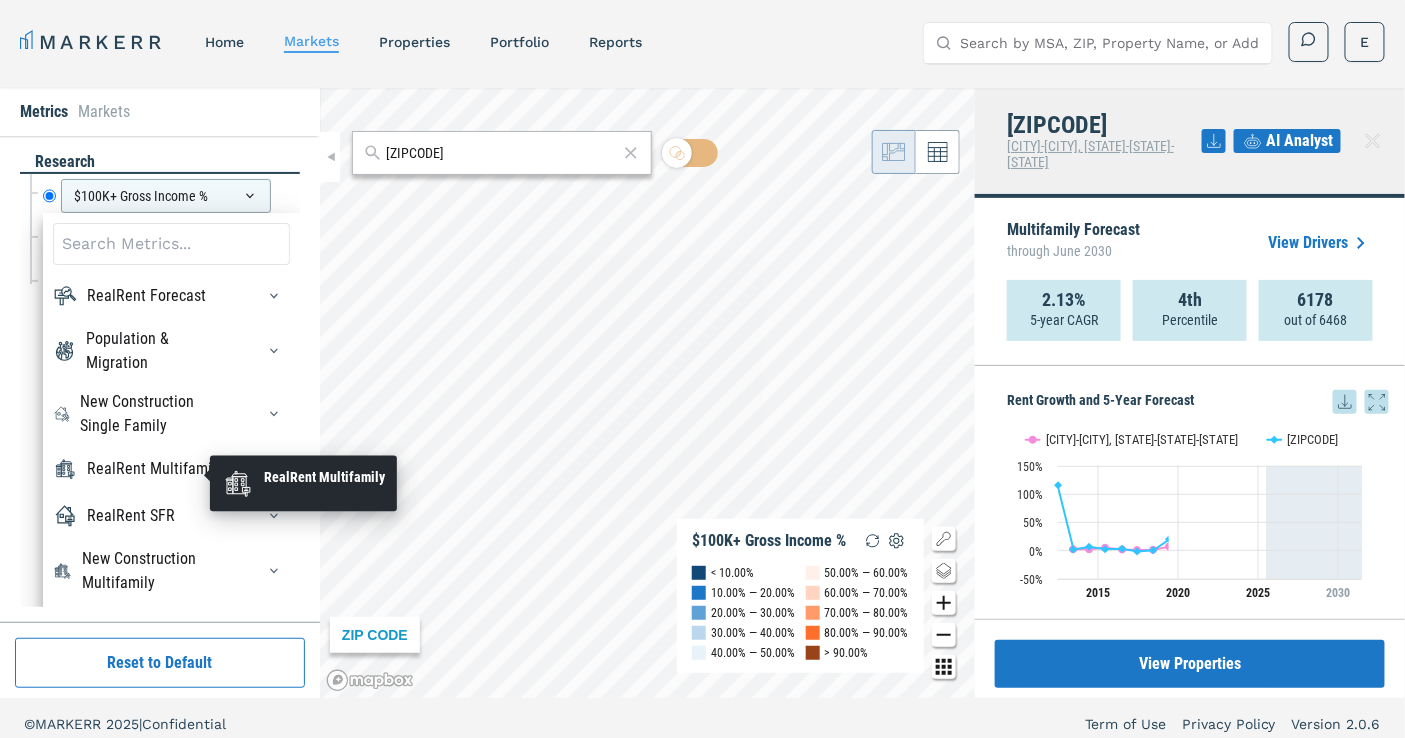 click on "RealRent Multifamily" at bounding box center [155, 469] 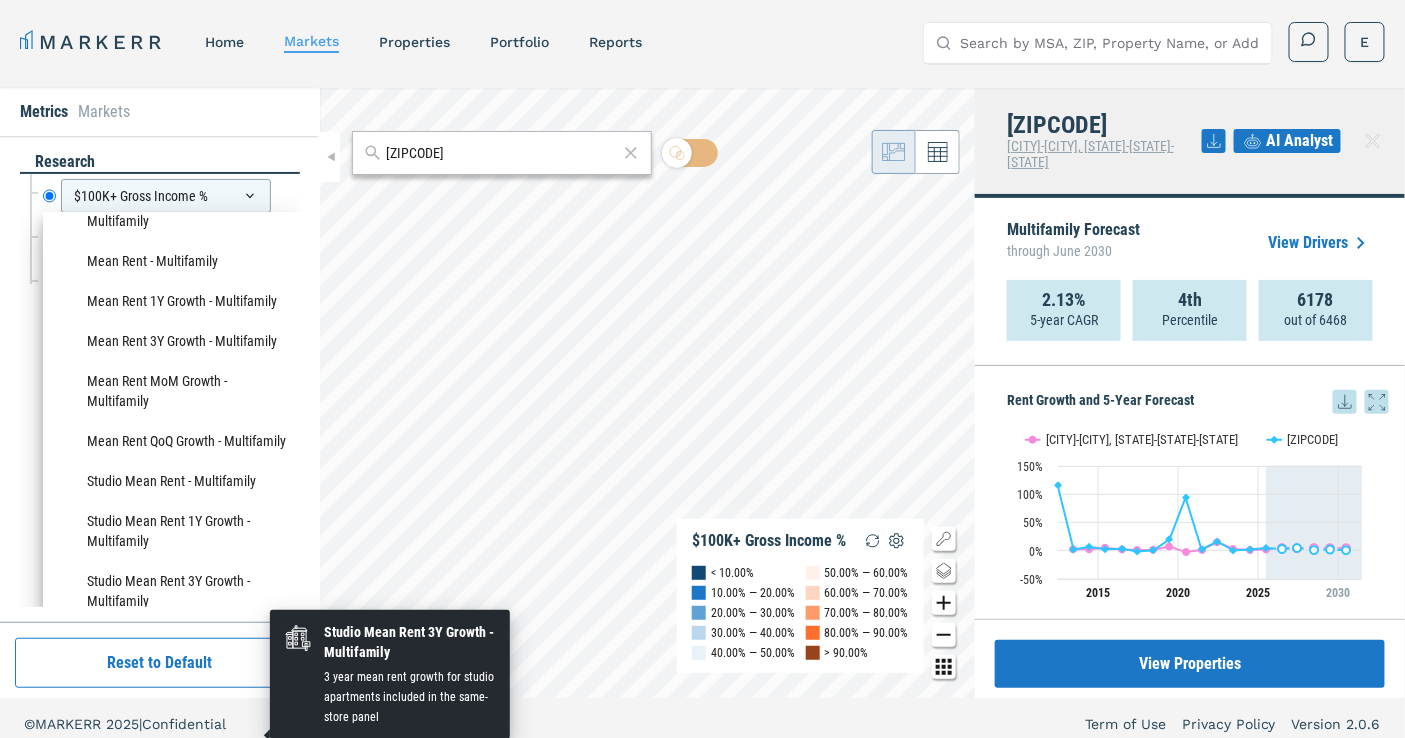 scroll, scrollTop: 1222, scrollLeft: 0, axis: vertical 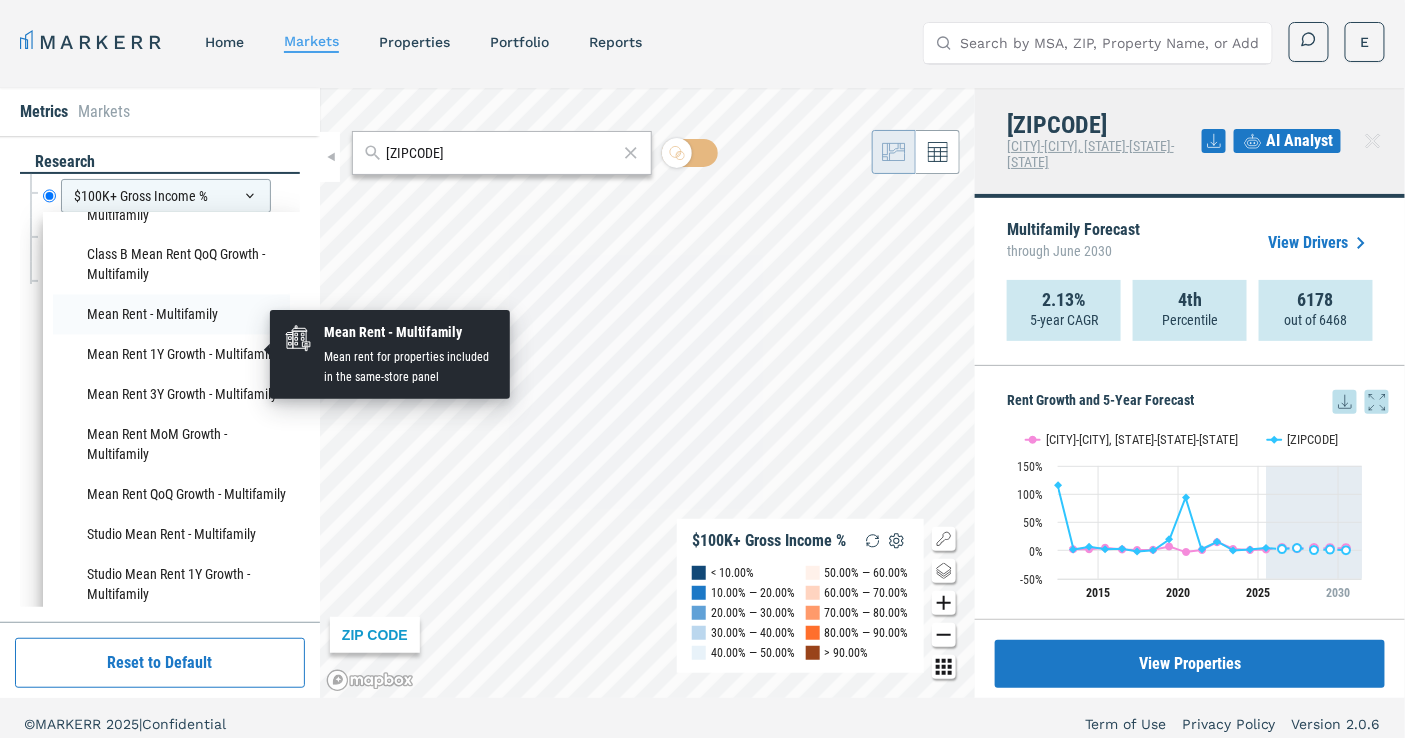 click on "Mean Rent - Multifamily" at bounding box center [171, 315] 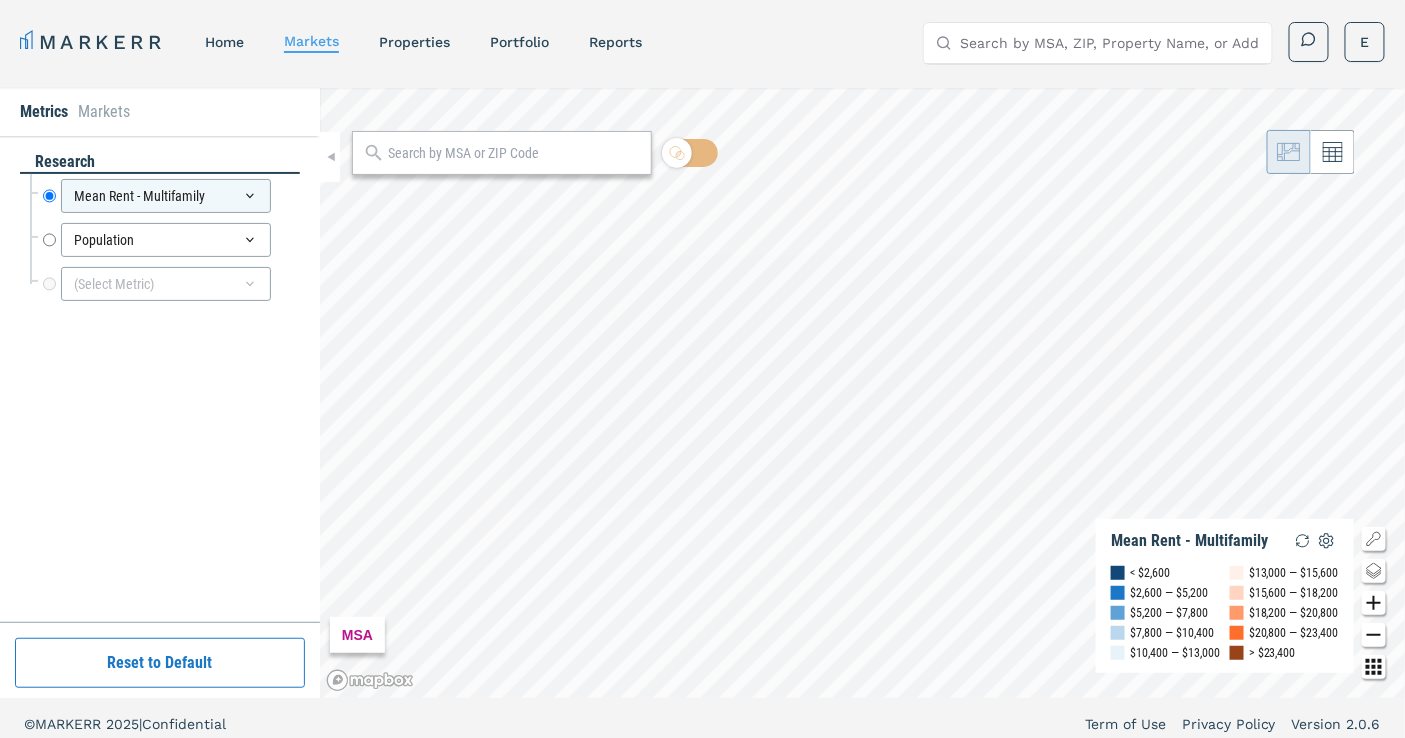 click at bounding box center (514, 153) 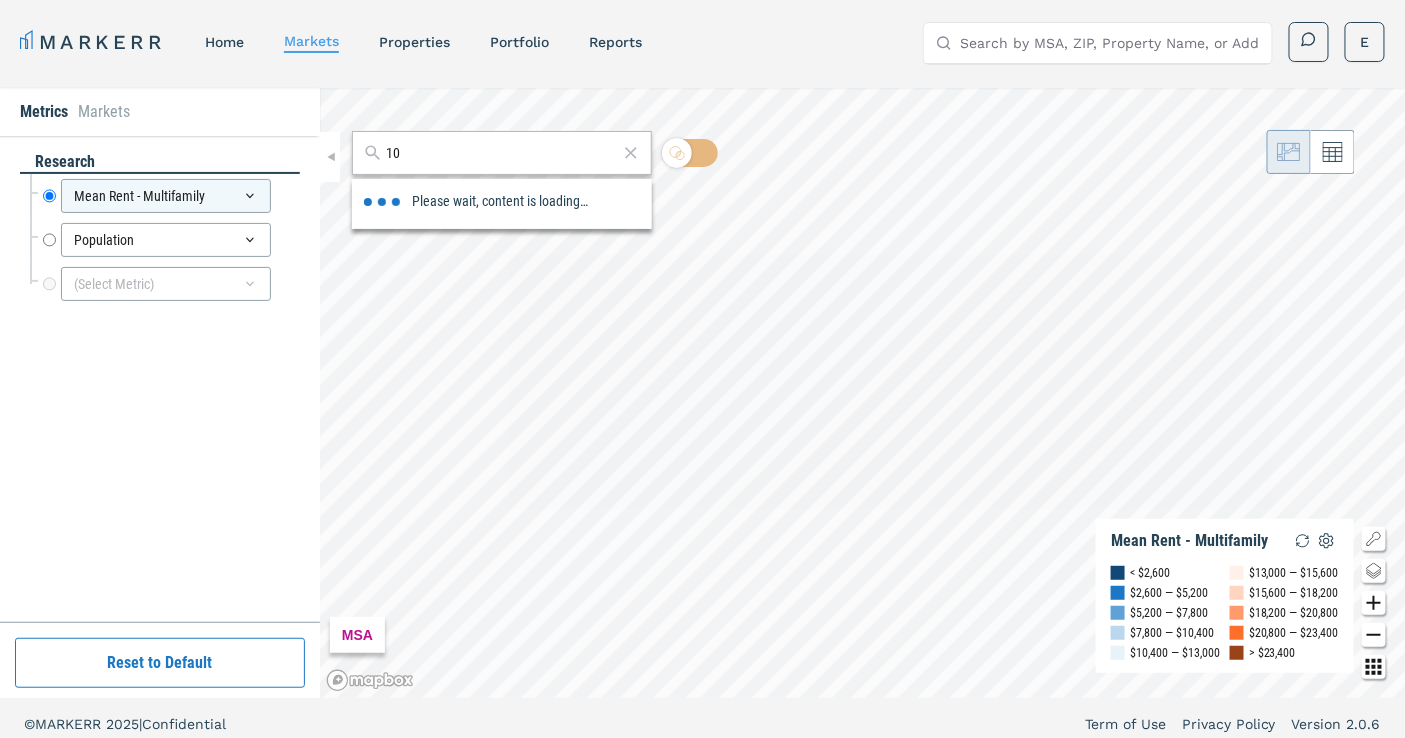 type on "1" 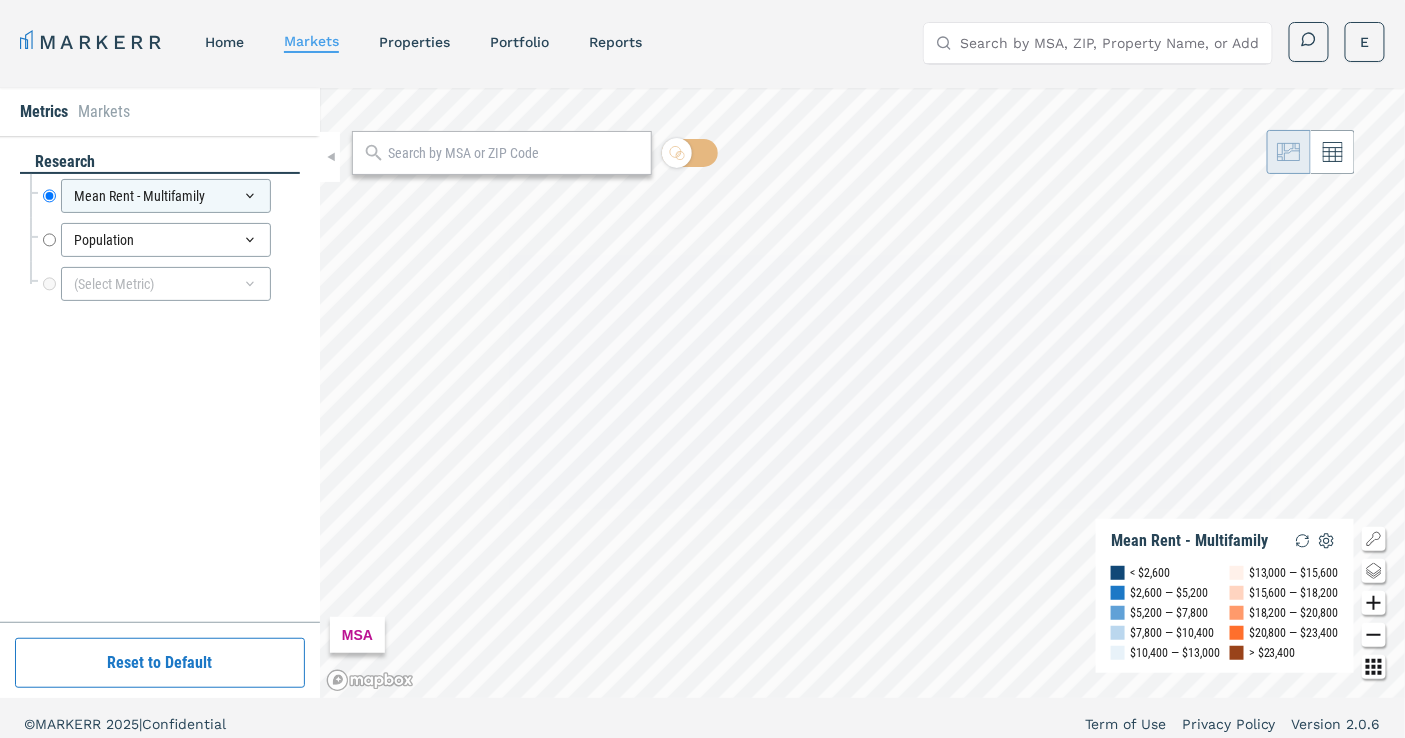 paste on "[ZIPCODE]" 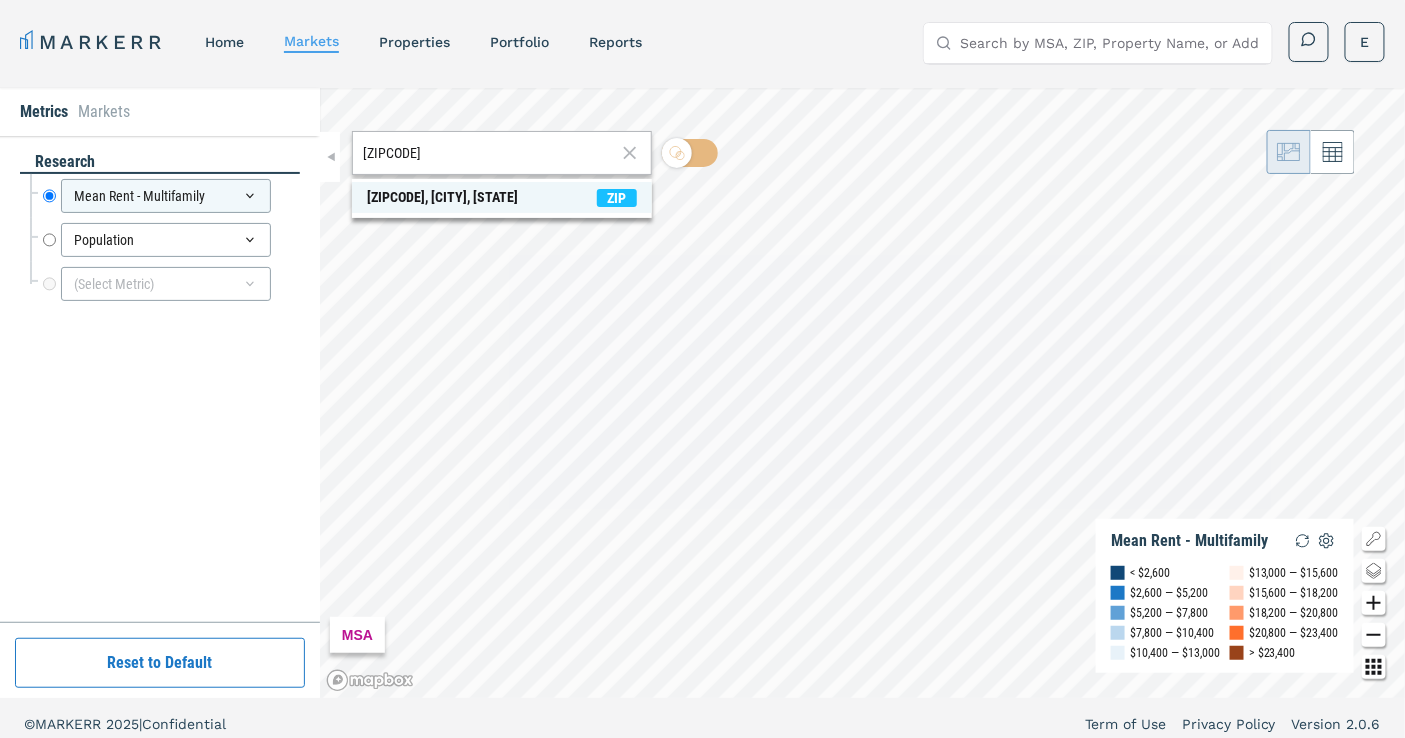 click on "ZIP" at bounding box center (617, 198) 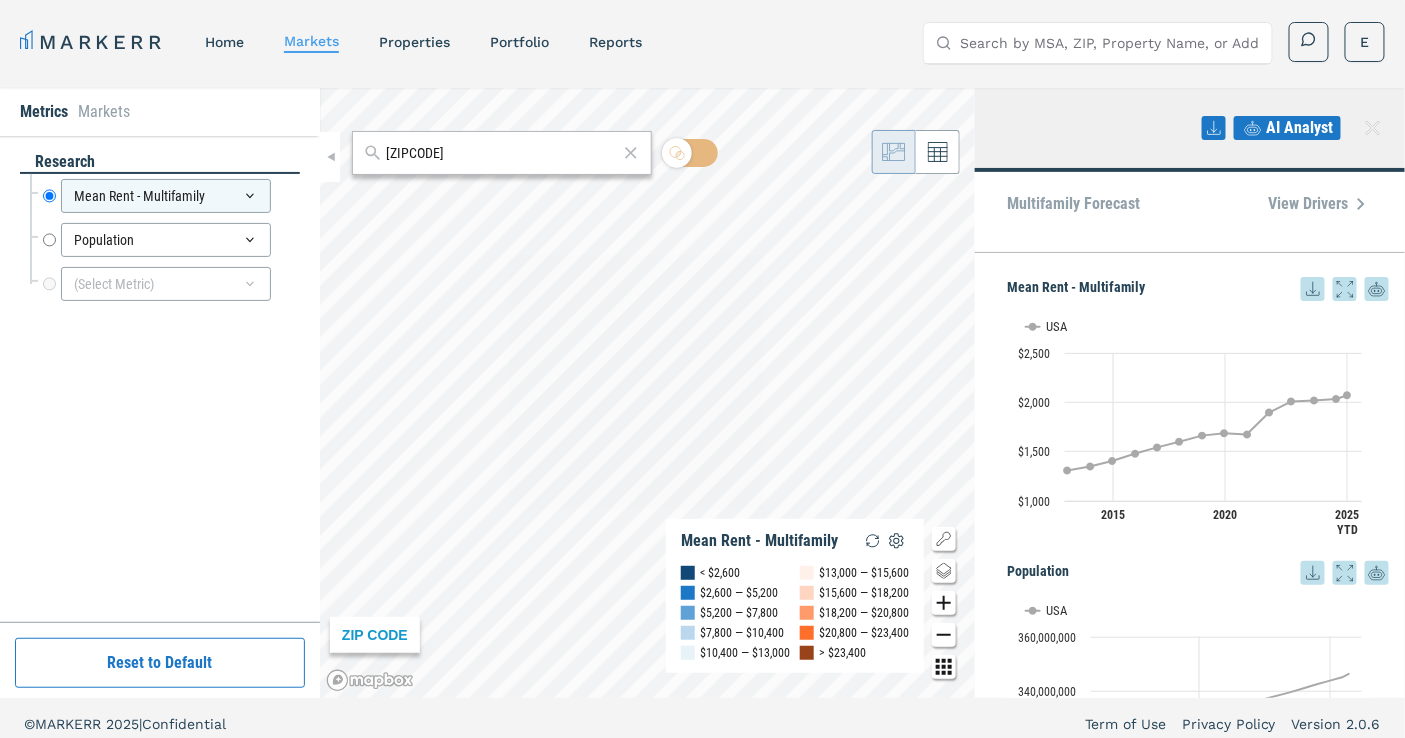 click on "[ZIPCODE]" at bounding box center (502, 153) 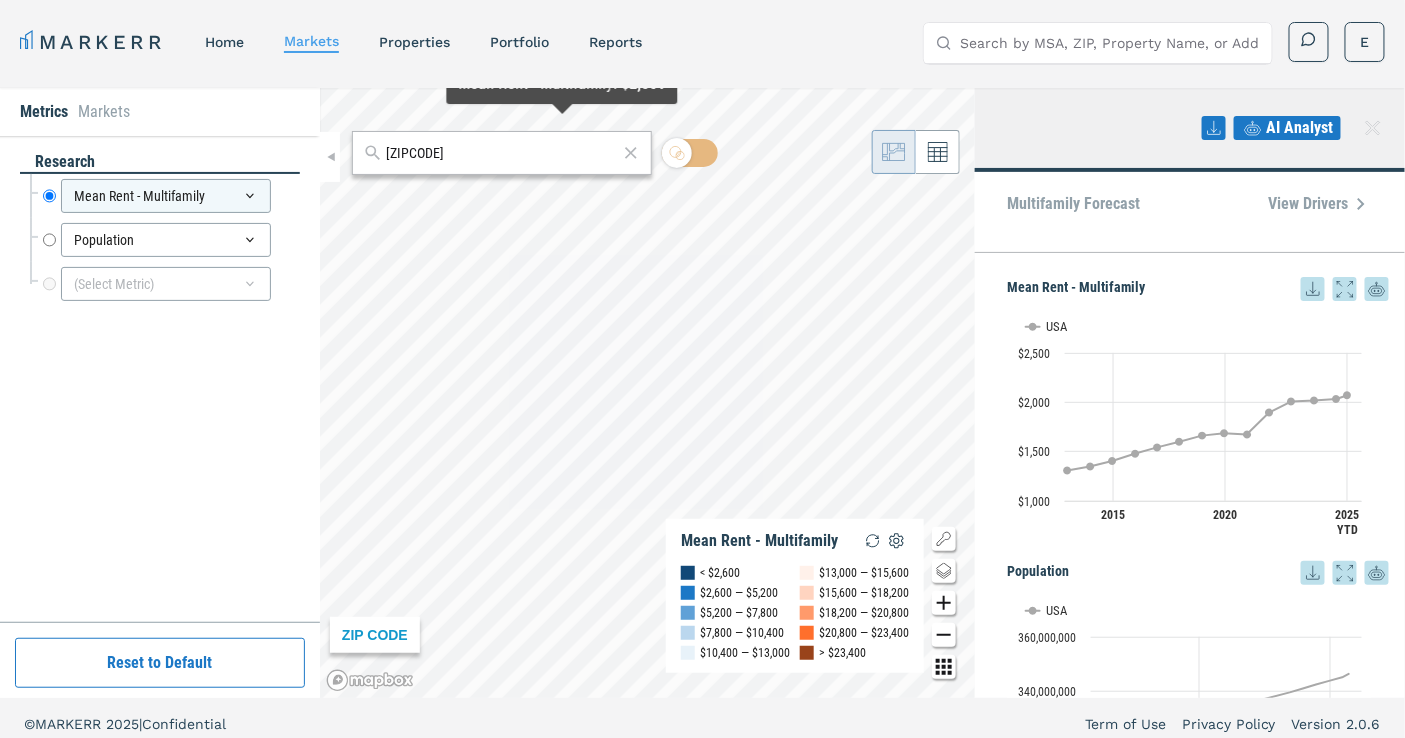 drag, startPoint x: 440, startPoint y: 168, endPoint x: 381, endPoint y: 150, distance: 61.68468 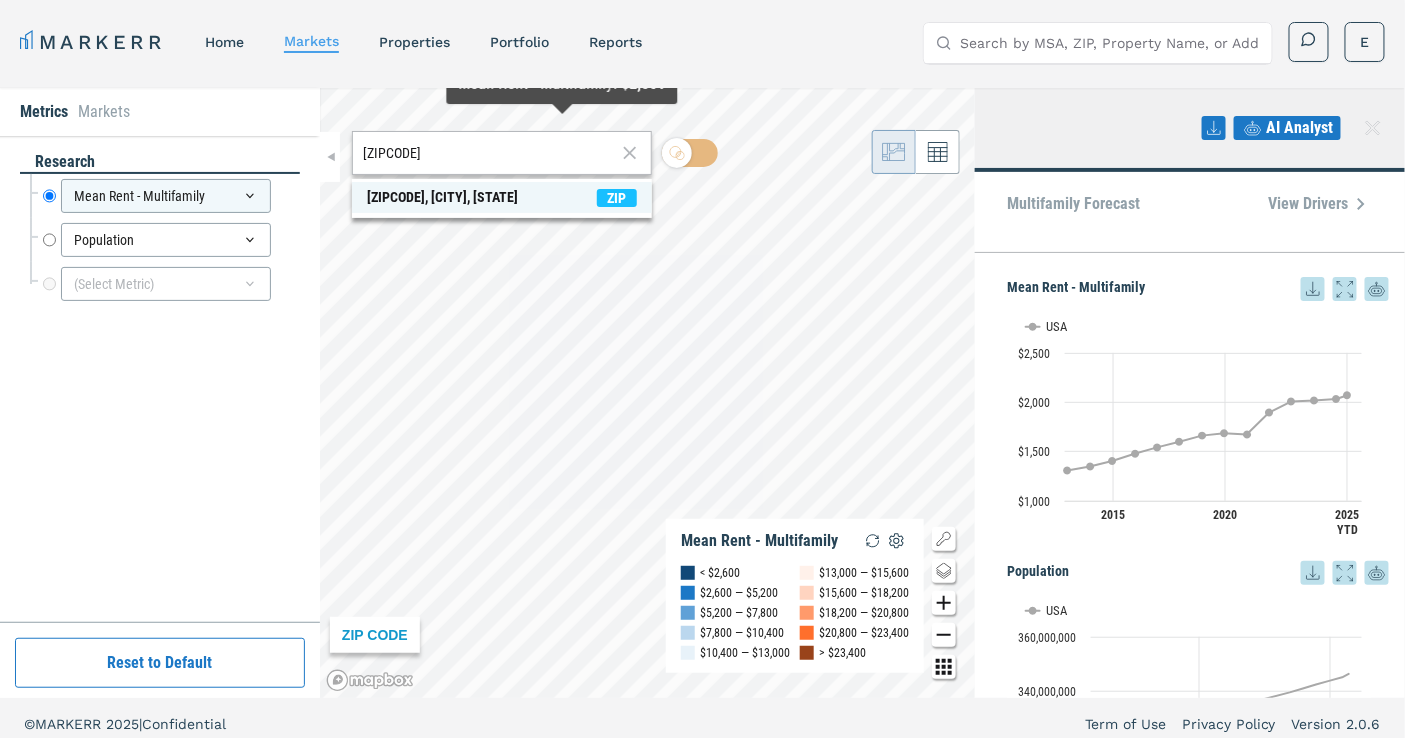 type on "[ZIPCODE]" 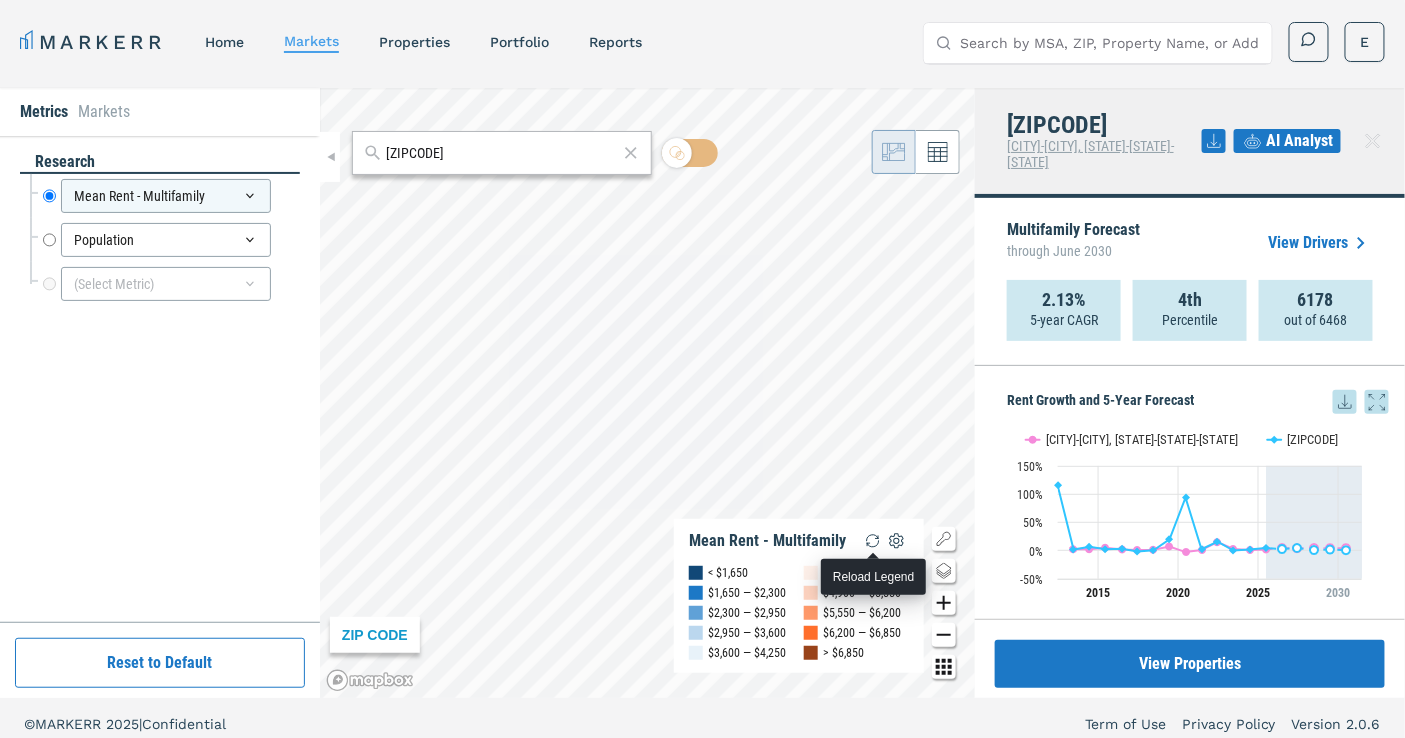 click at bounding box center [873, 541] 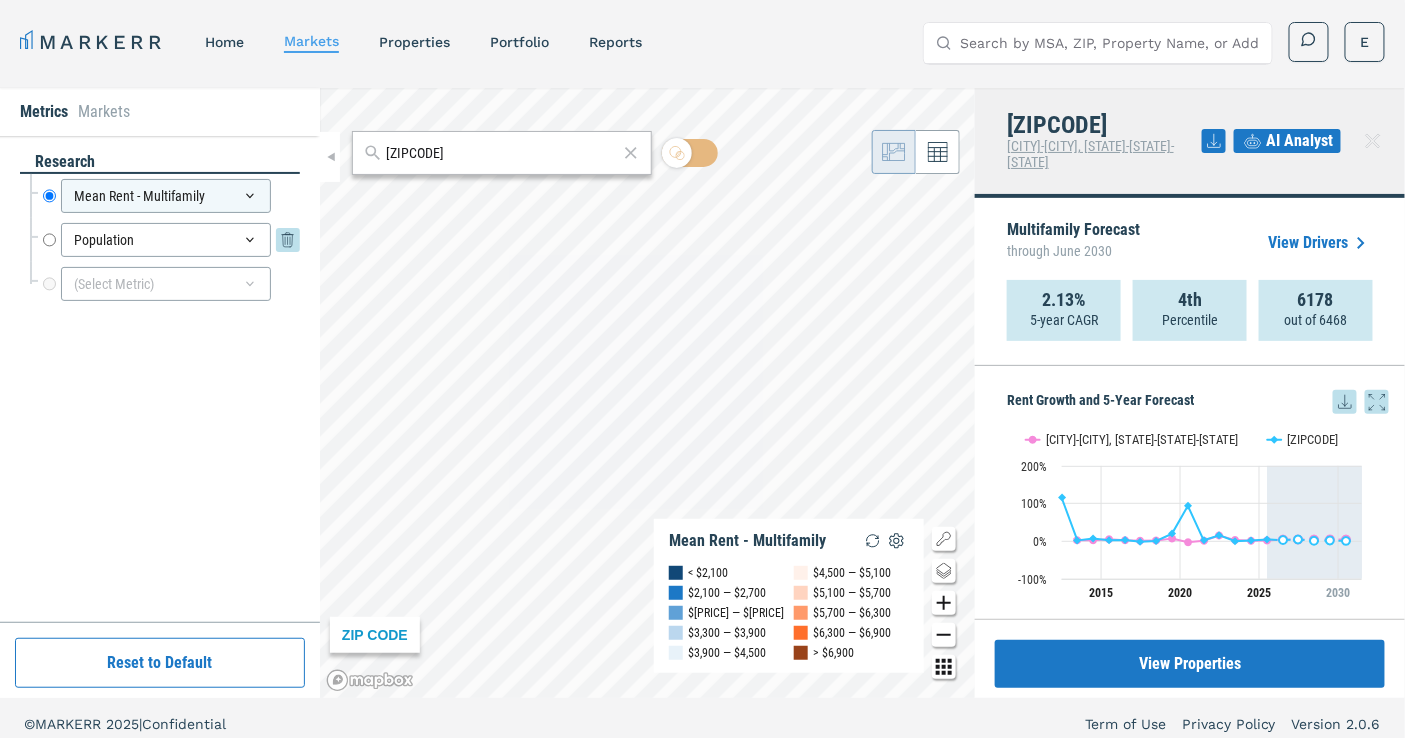 click on "Population" at bounding box center (49, 240) 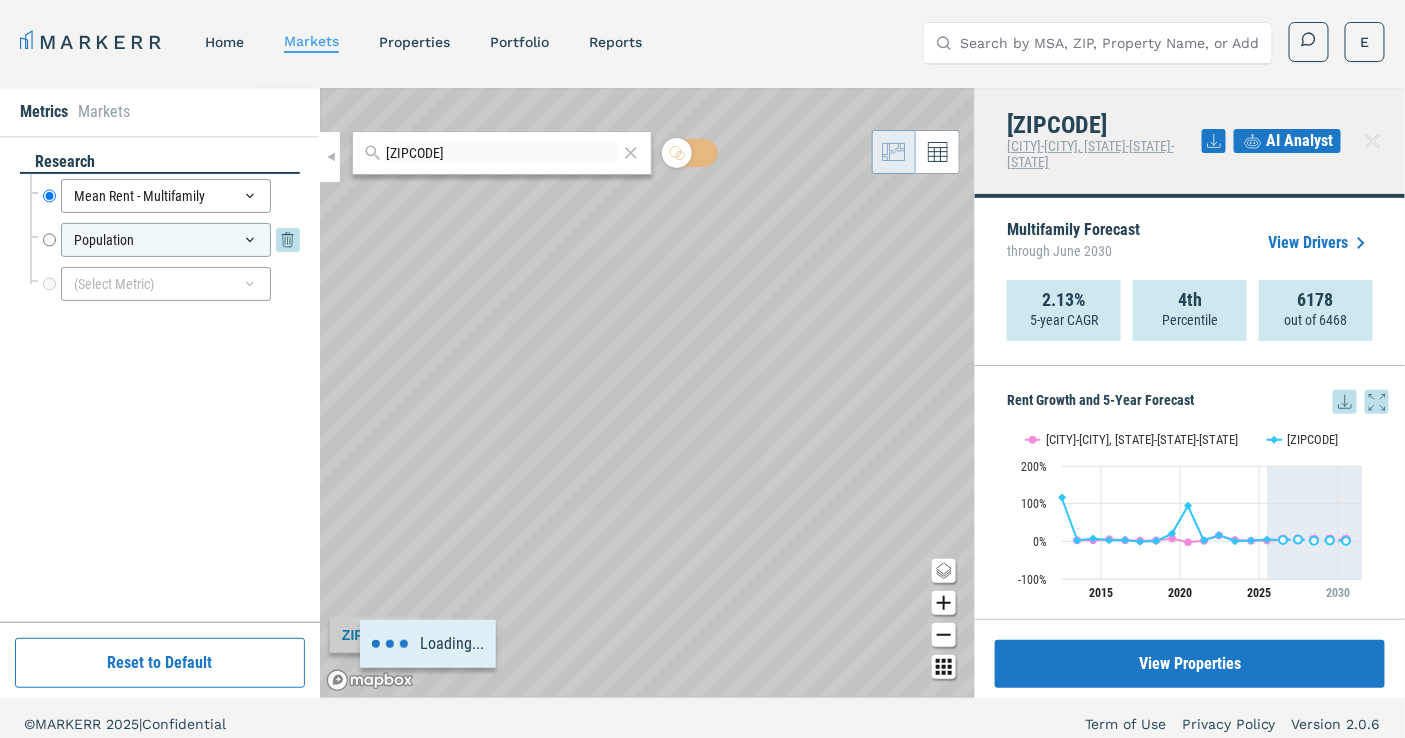 radio on "false" 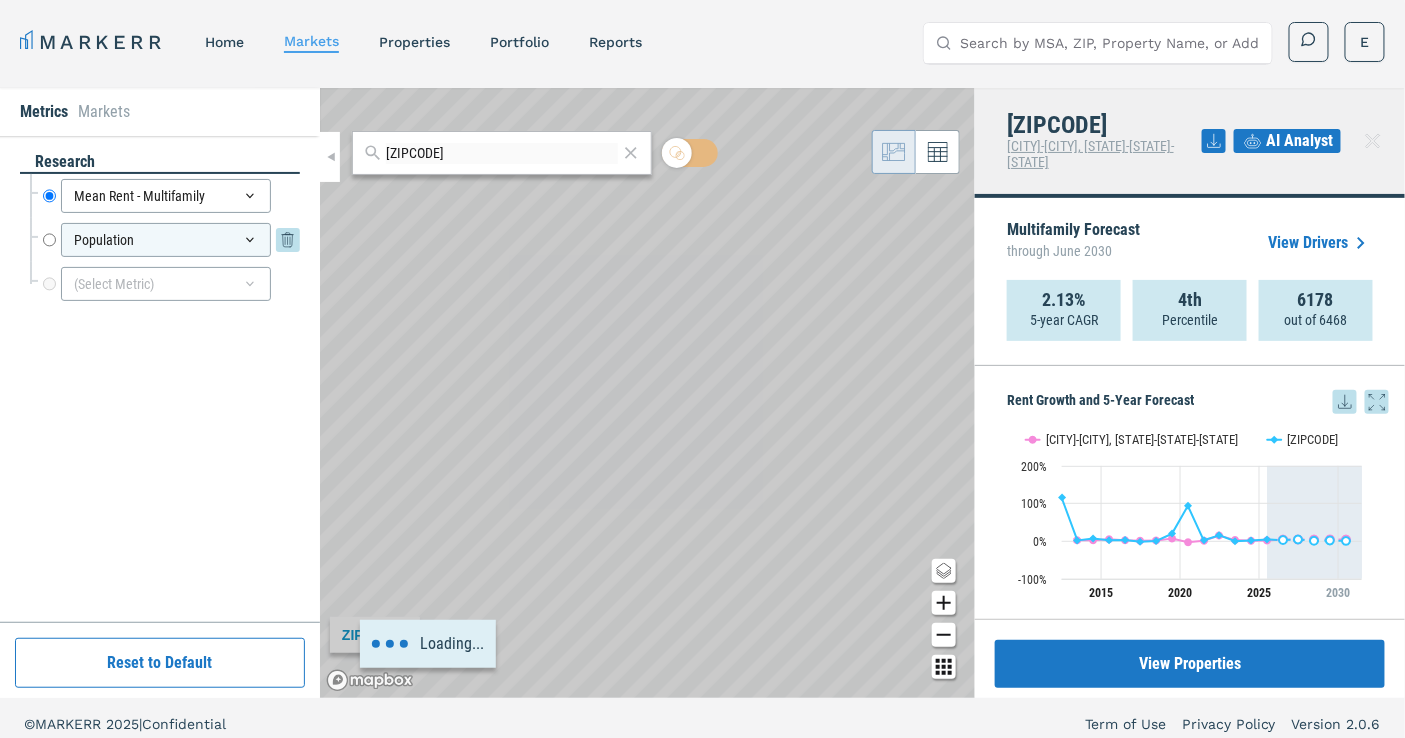 radio on "true" 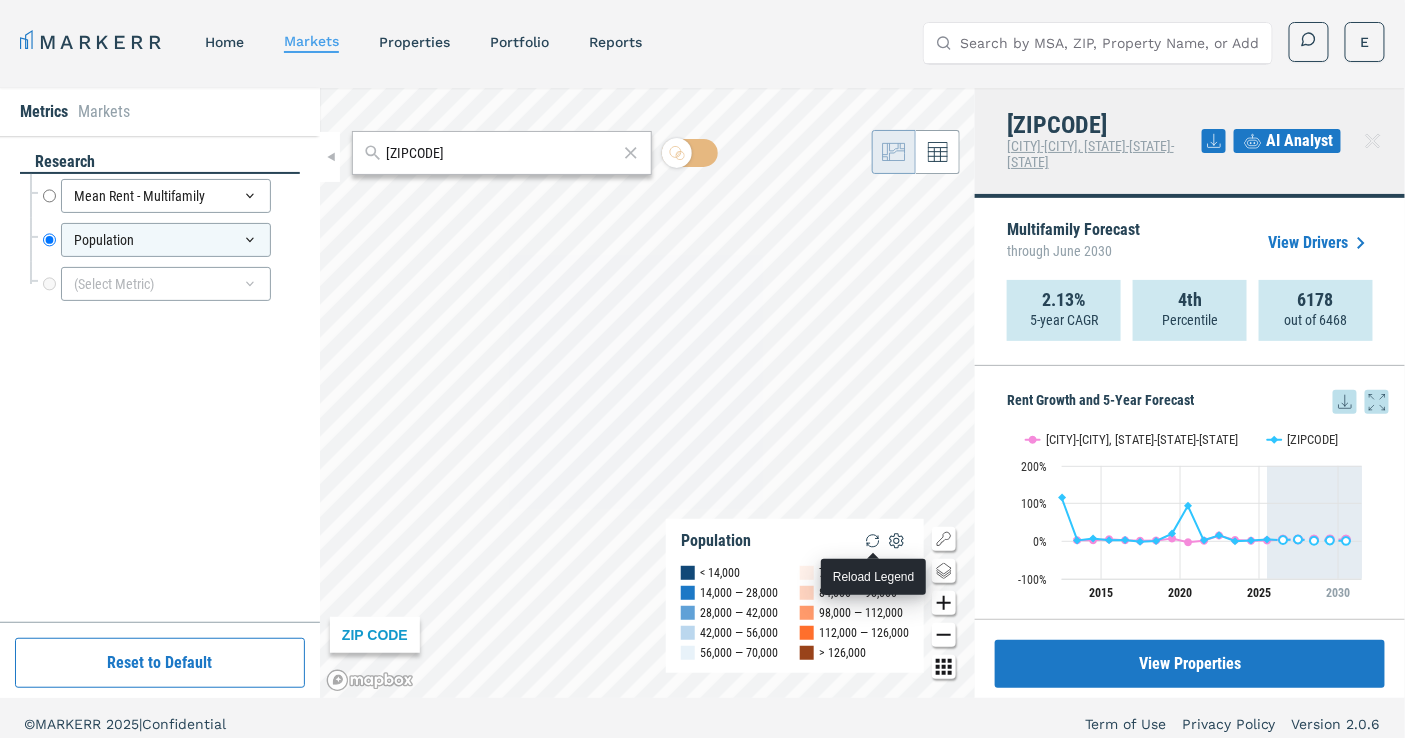 click at bounding box center (873, 541) 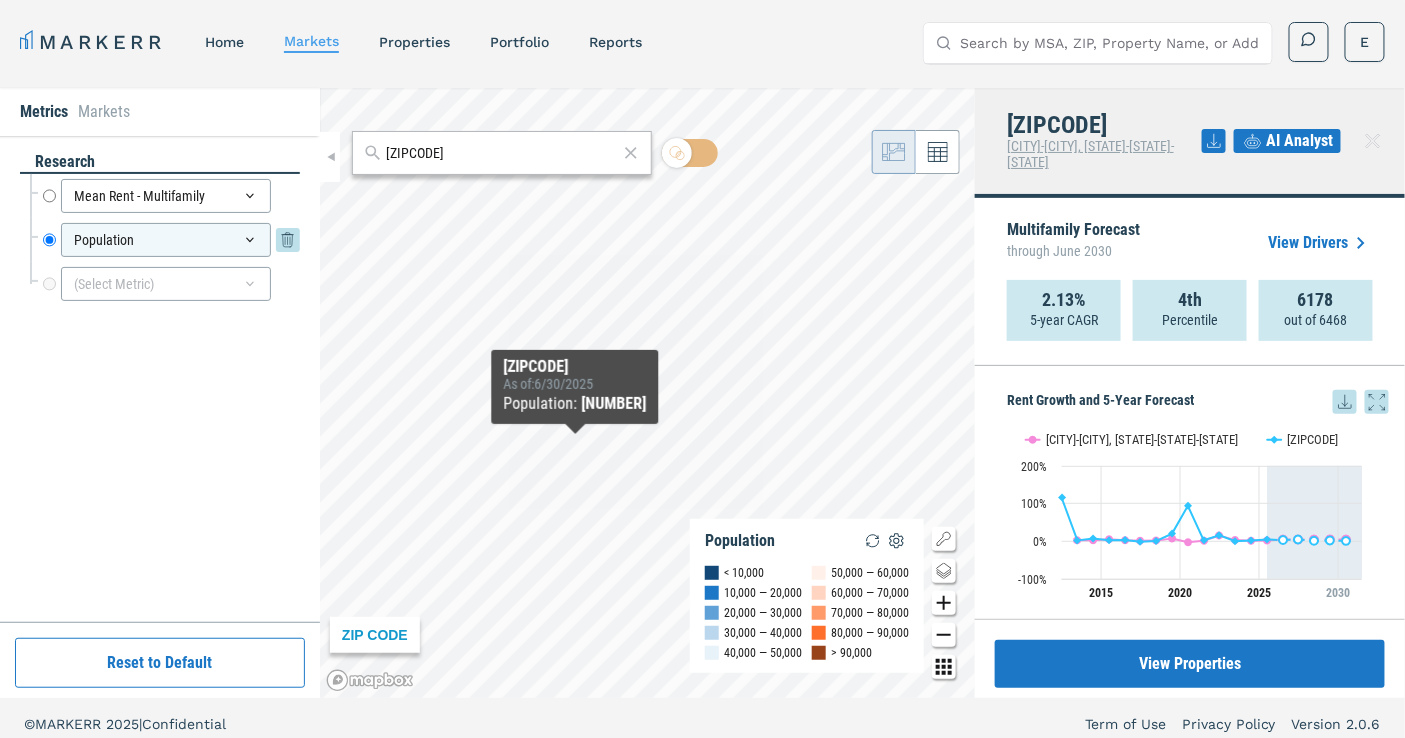 click on "Population" at bounding box center [166, 240] 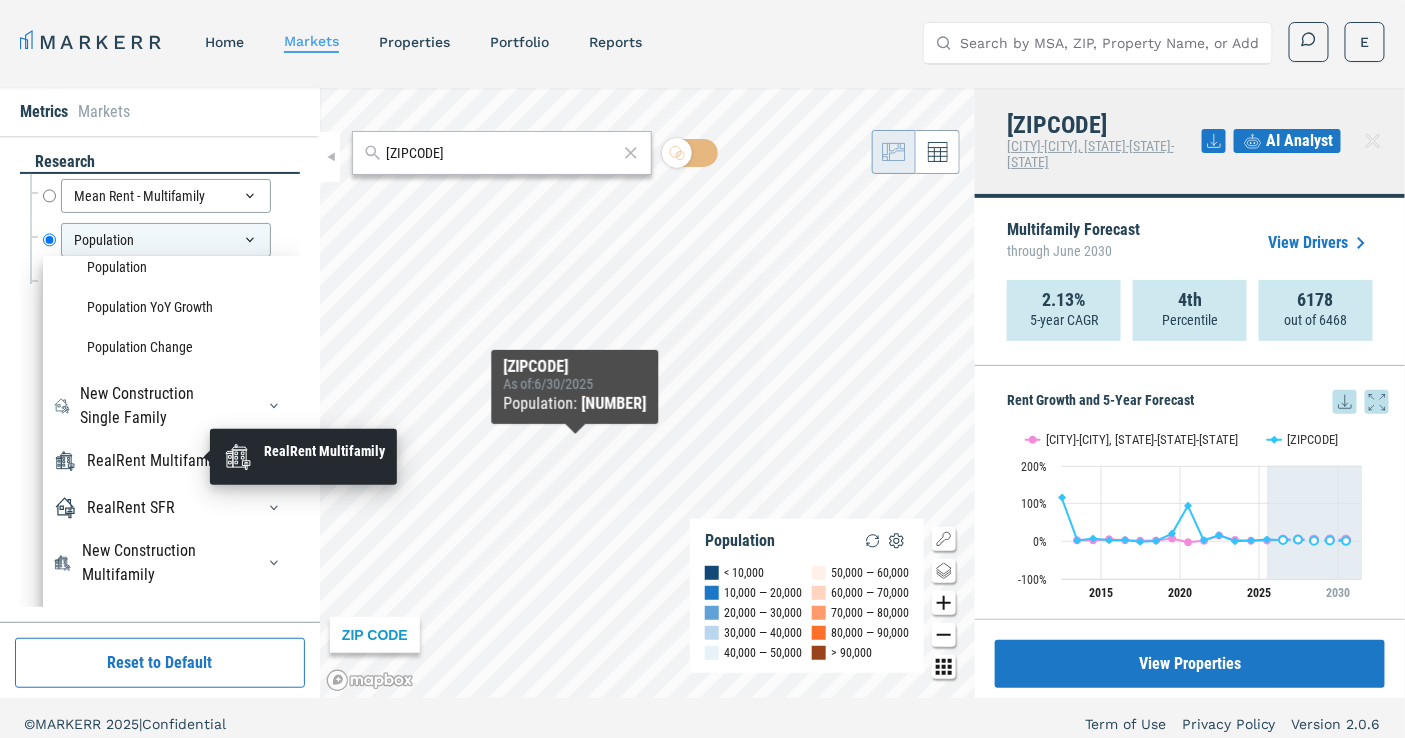 scroll, scrollTop: 200, scrollLeft: 0, axis: vertical 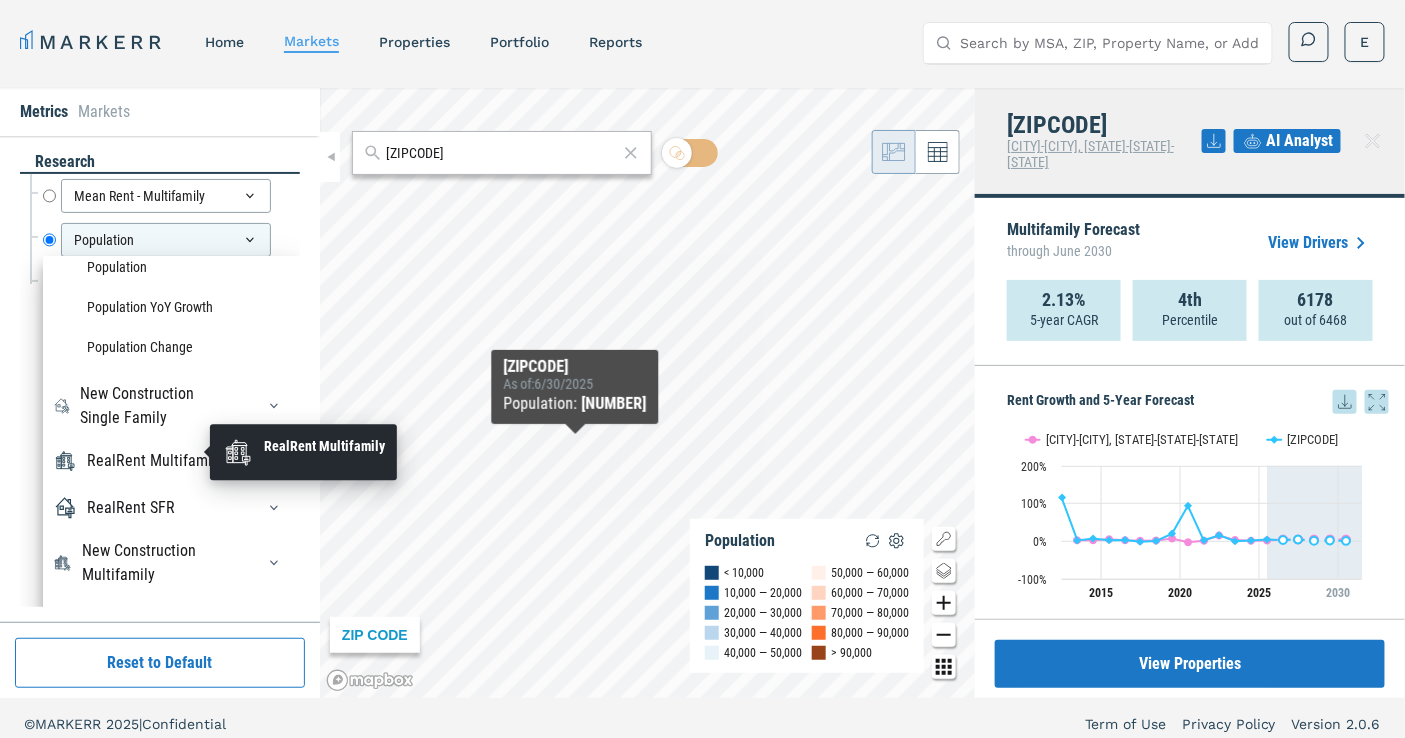 click on "RealRent Multifamily" at bounding box center [155, 461] 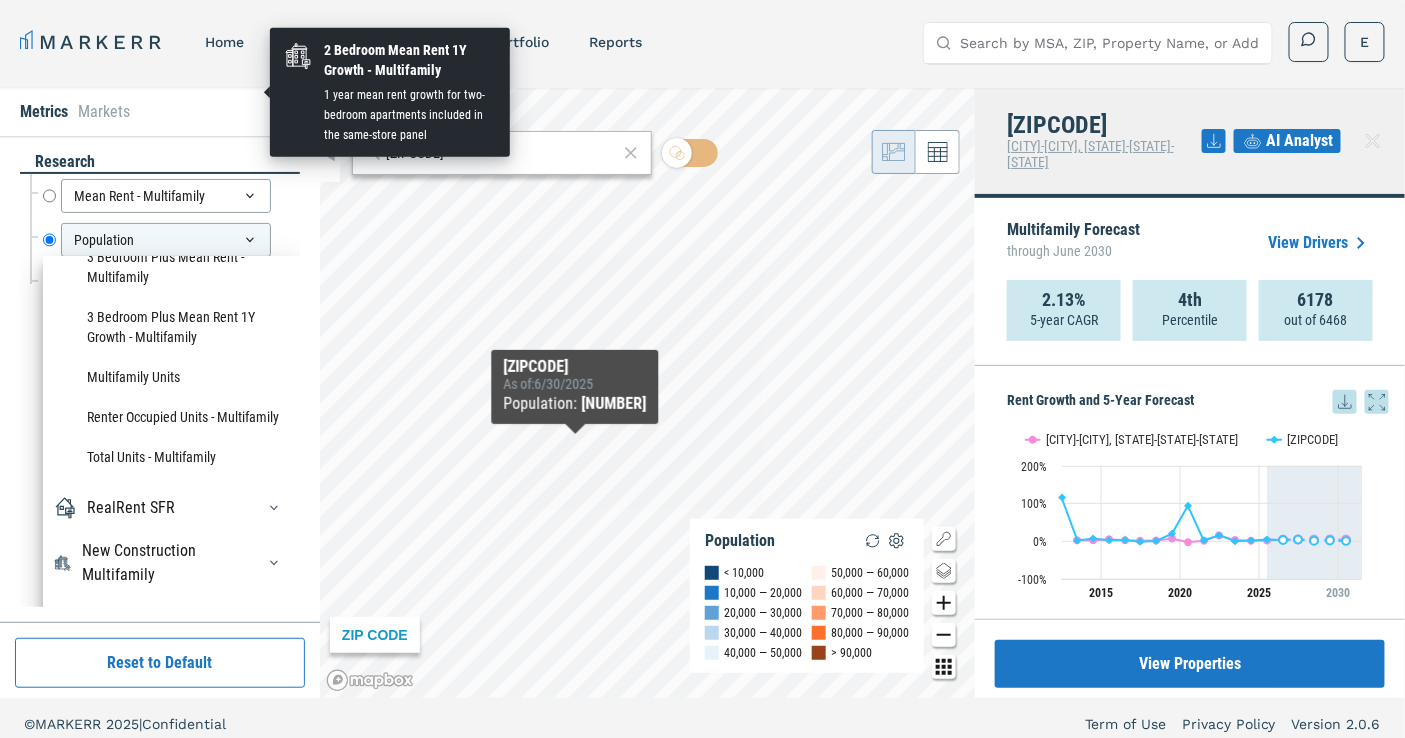 scroll, scrollTop: 2632, scrollLeft: 0, axis: vertical 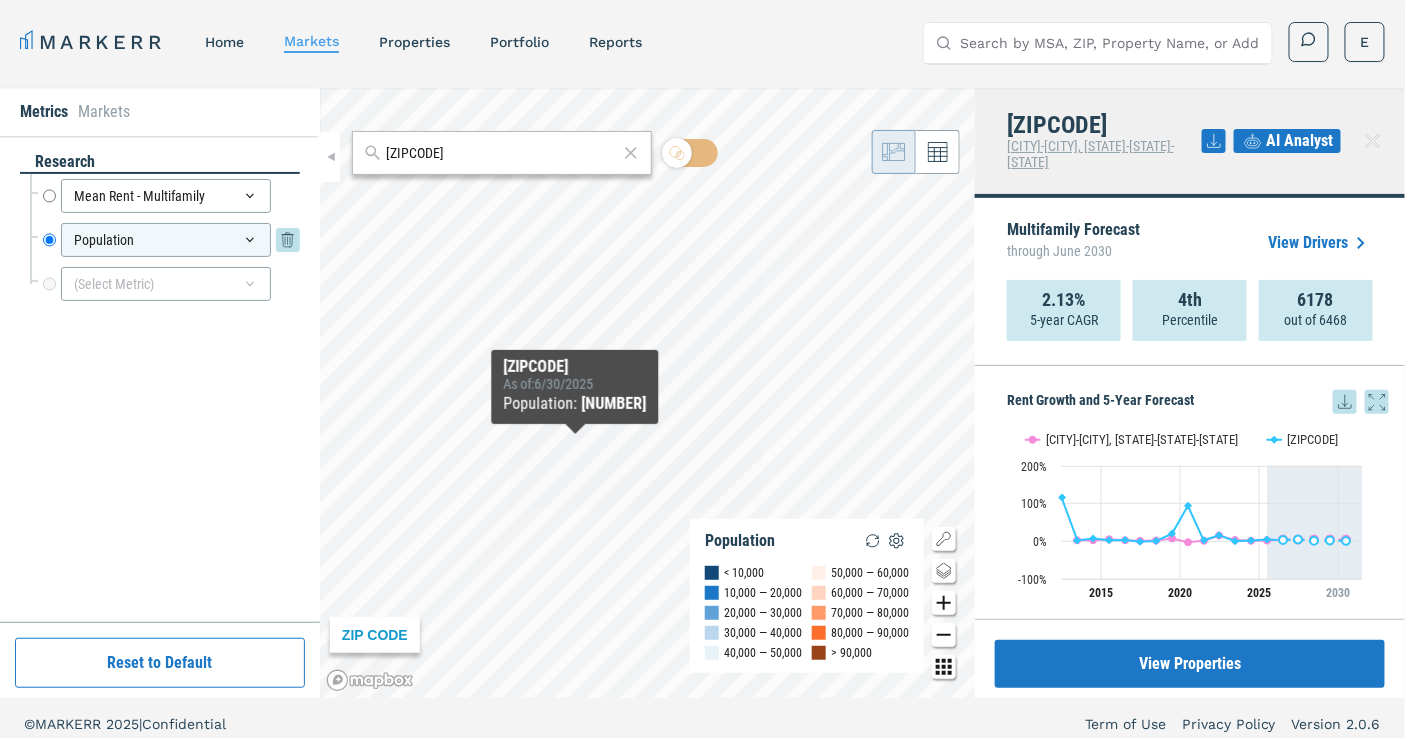 click on "Population" at bounding box center (166, 240) 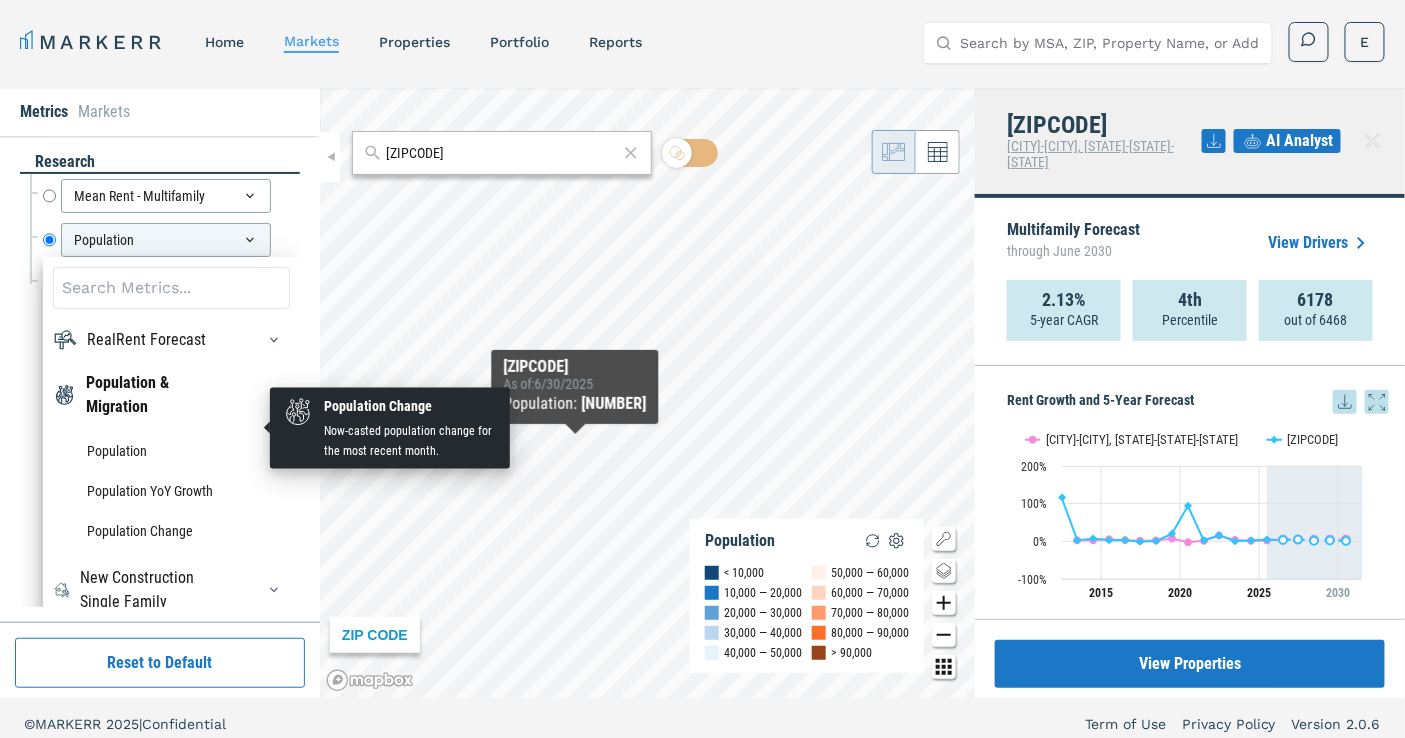 scroll, scrollTop: 200, scrollLeft: 0, axis: vertical 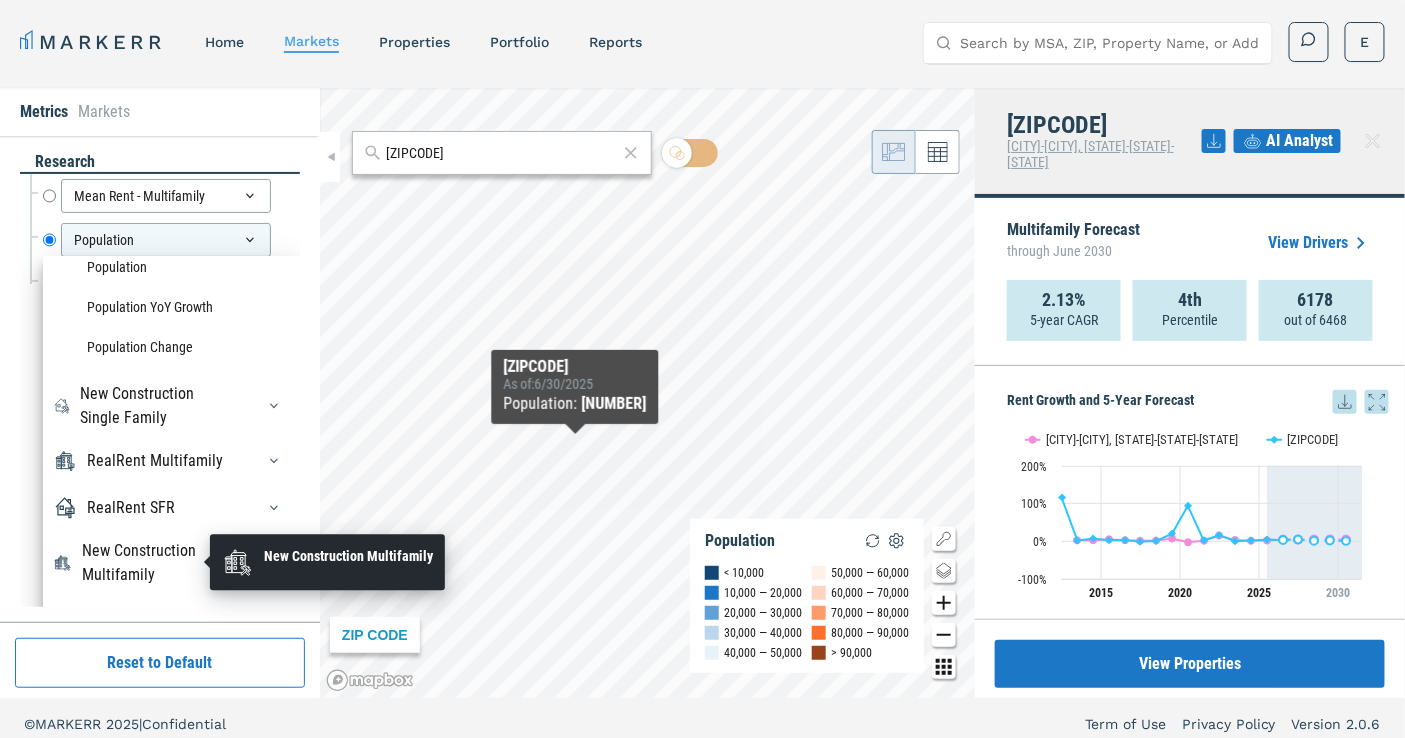 click on "New Construction Multifamily" at bounding box center [156, 563] 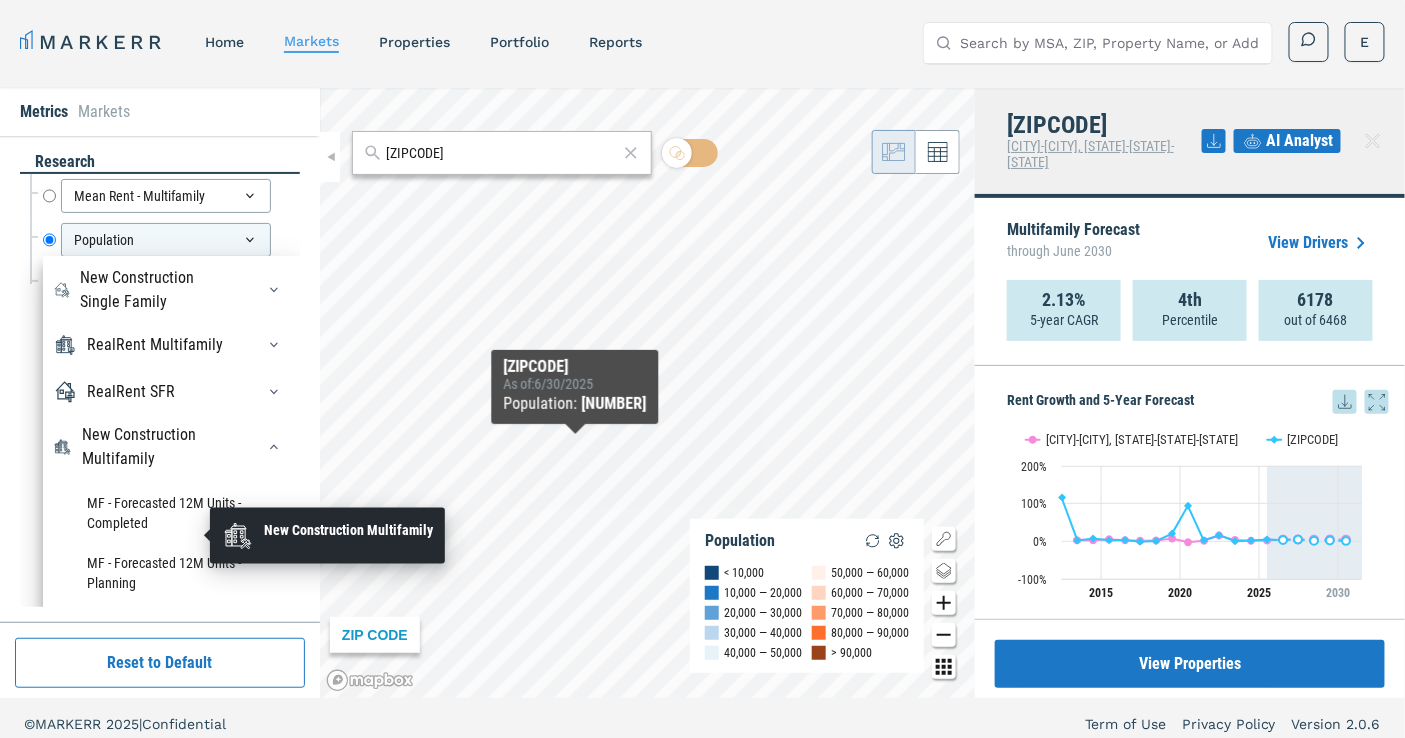 scroll, scrollTop: 533, scrollLeft: 0, axis: vertical 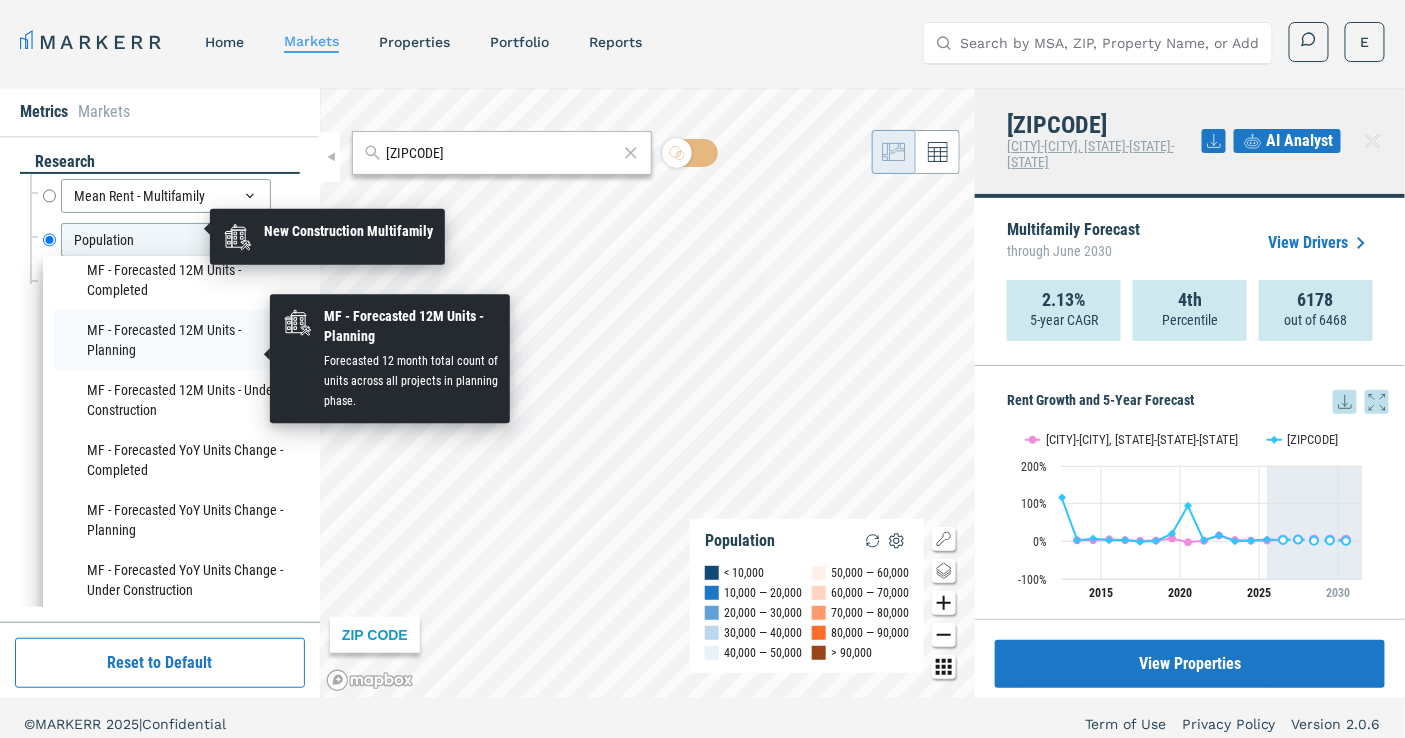 click on "MF - Forecasted 12M Units - Planning" at bounding box center (171, 340) 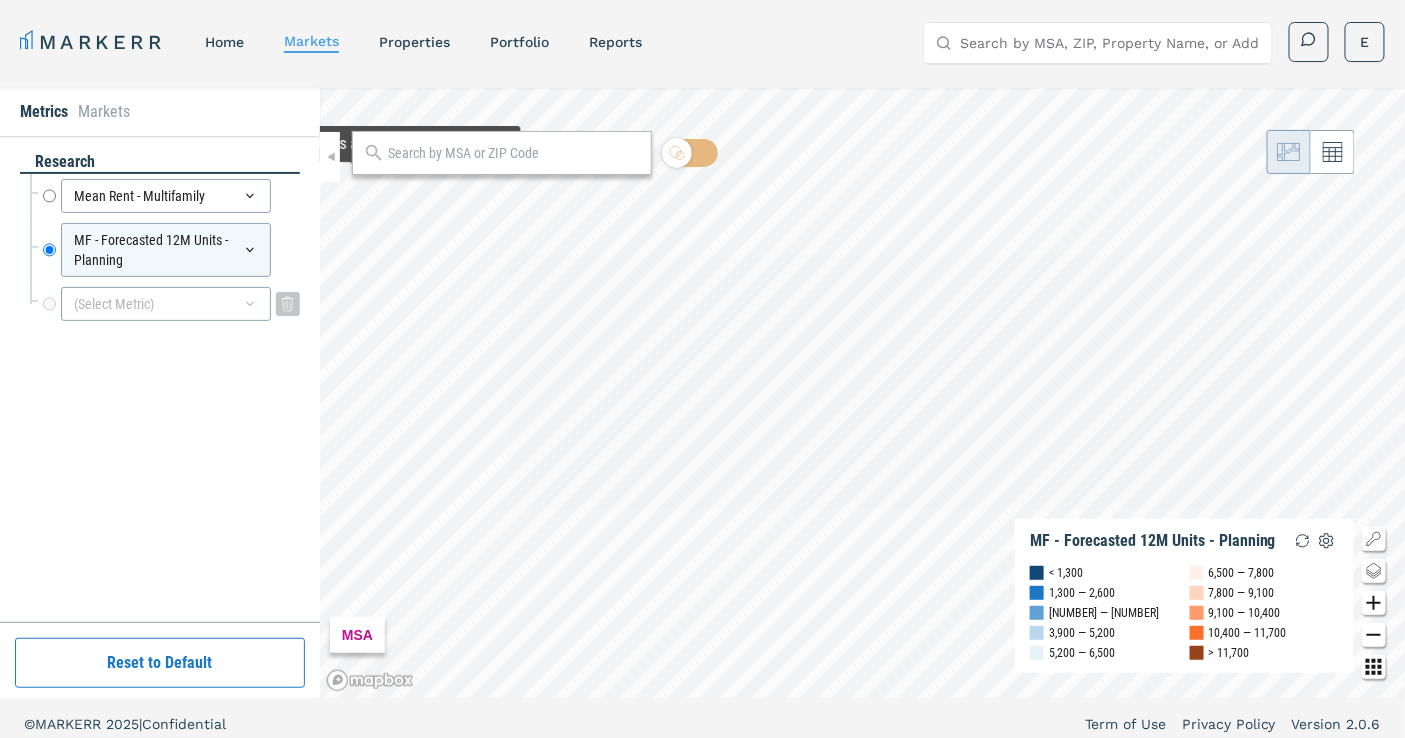 click on "(Select Metric)" at bounding box center [166, 304] 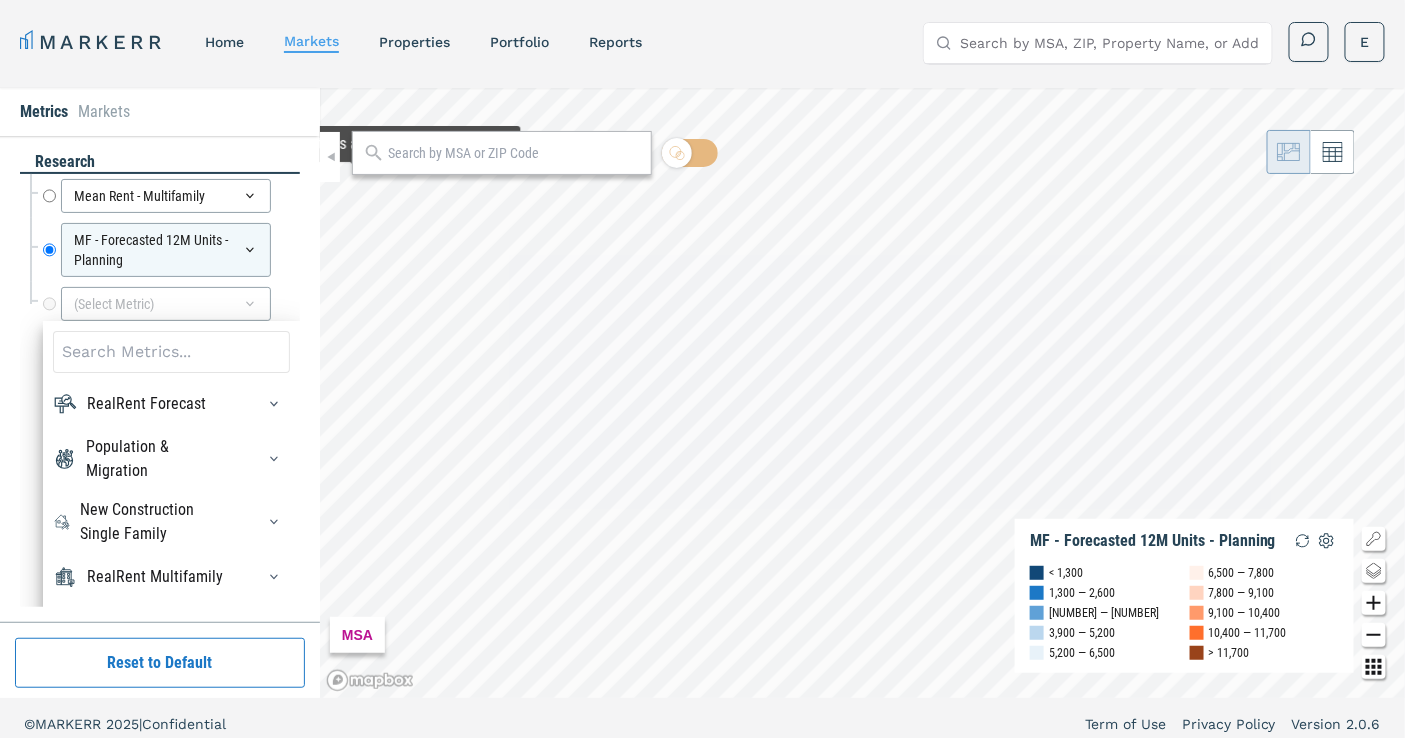 click at bounding box center (171, 352) 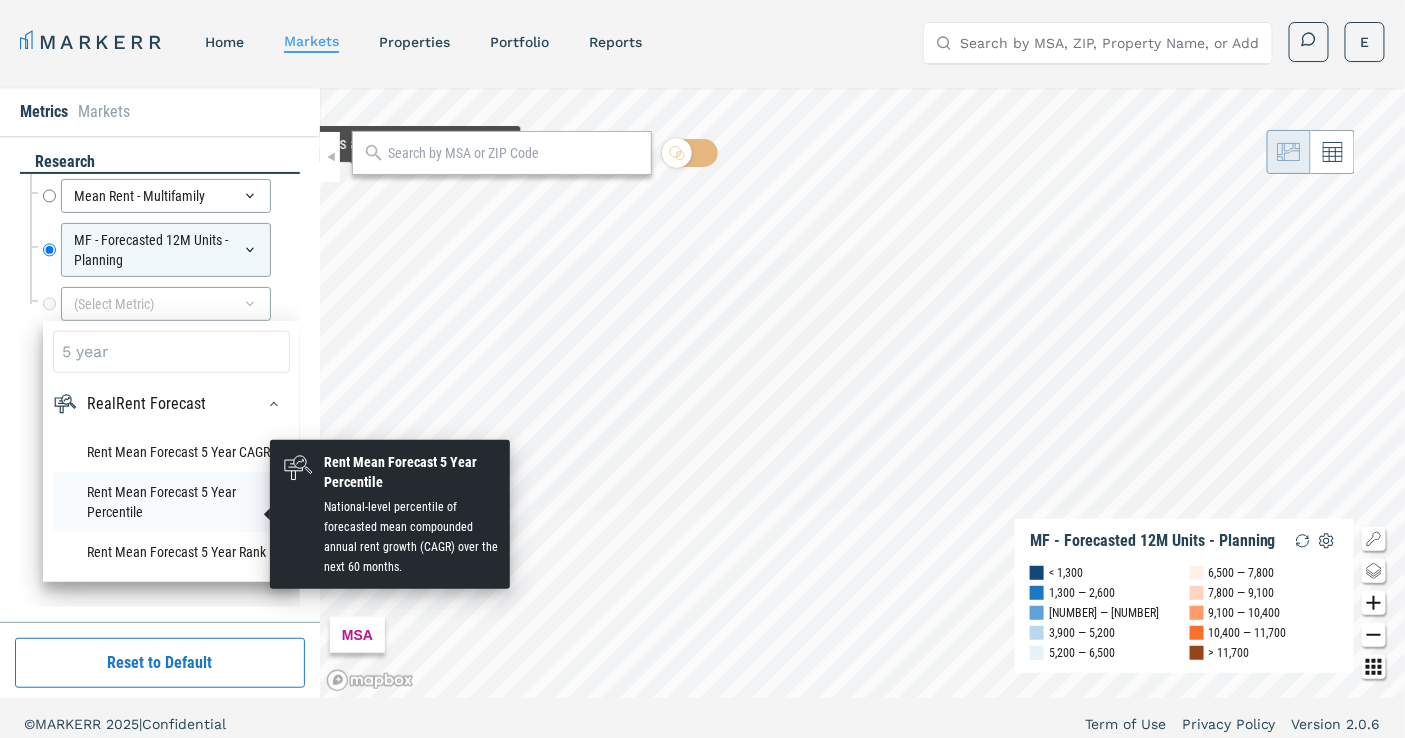 scroll, scrollTop: 14, scrollLeft: 0, axis: vertical 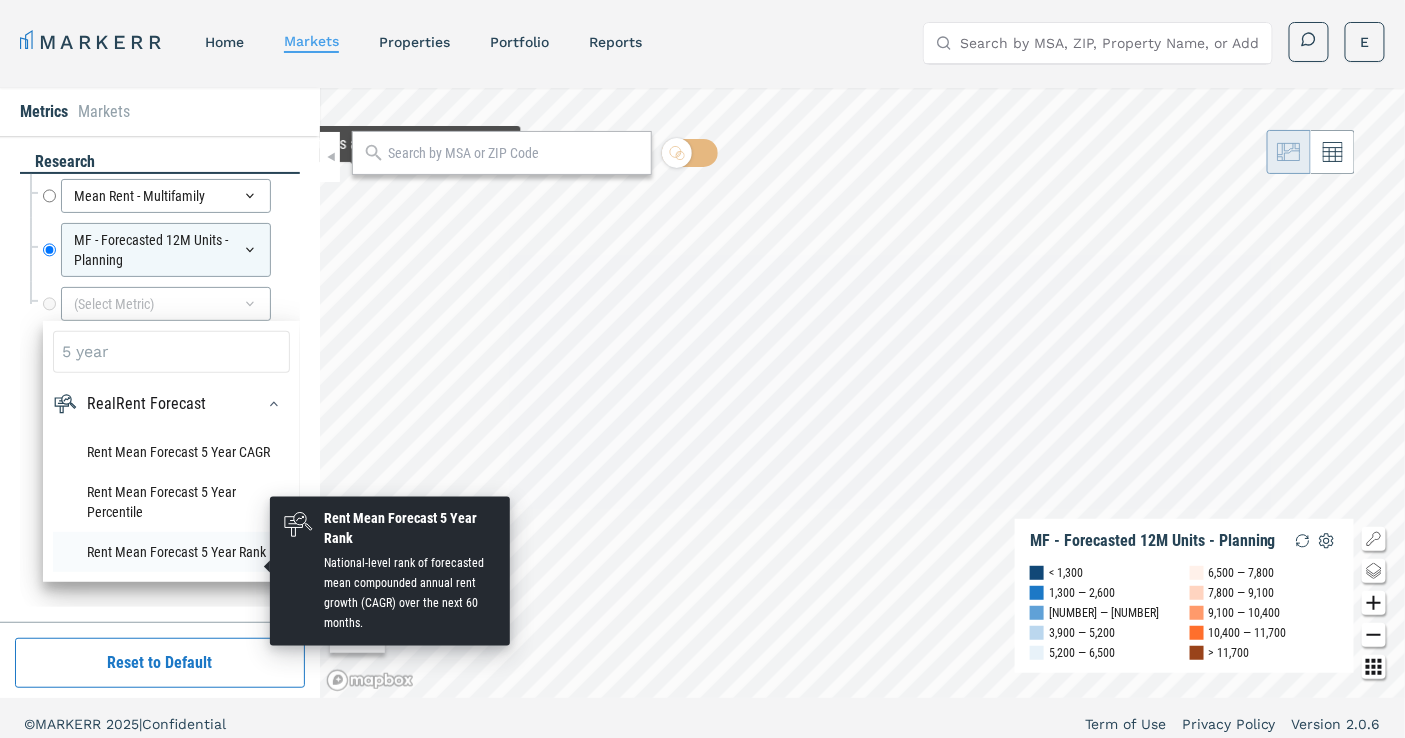 type on "5 year" 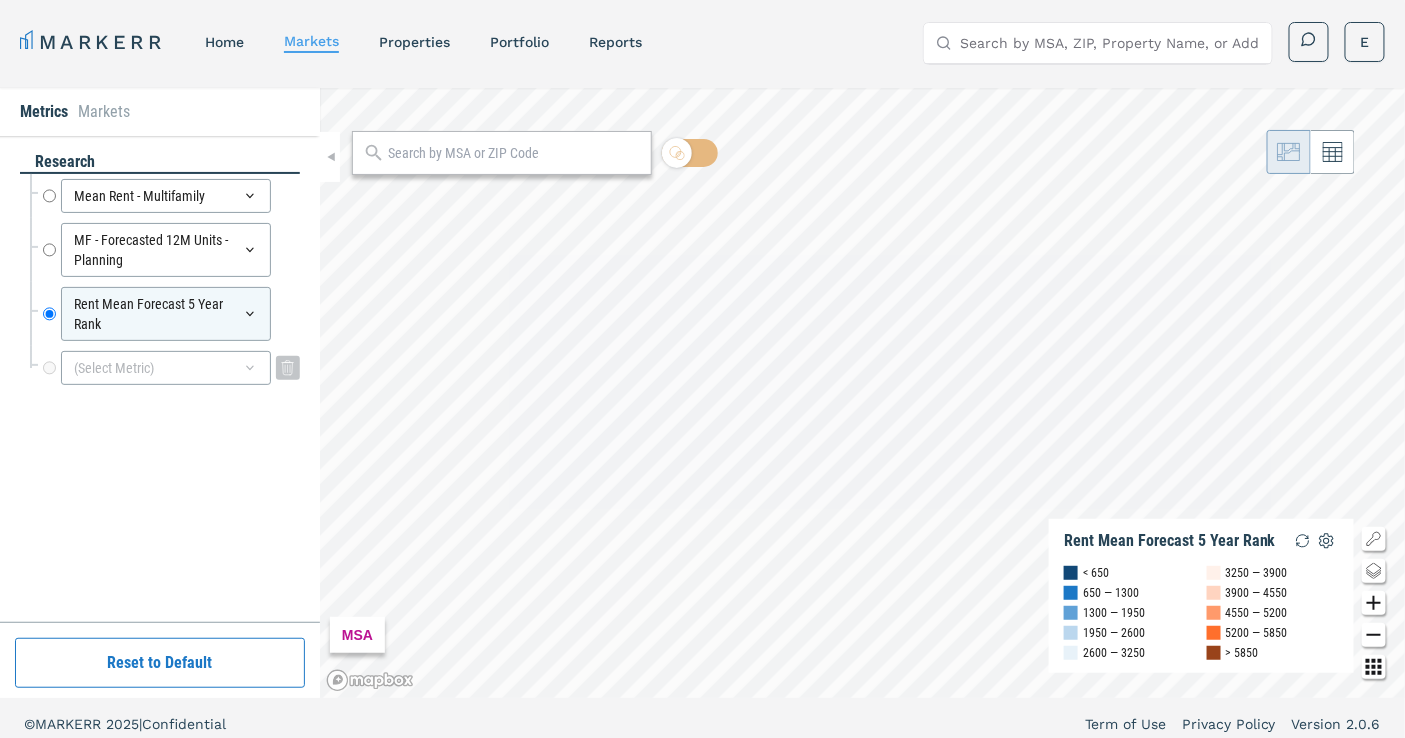 click 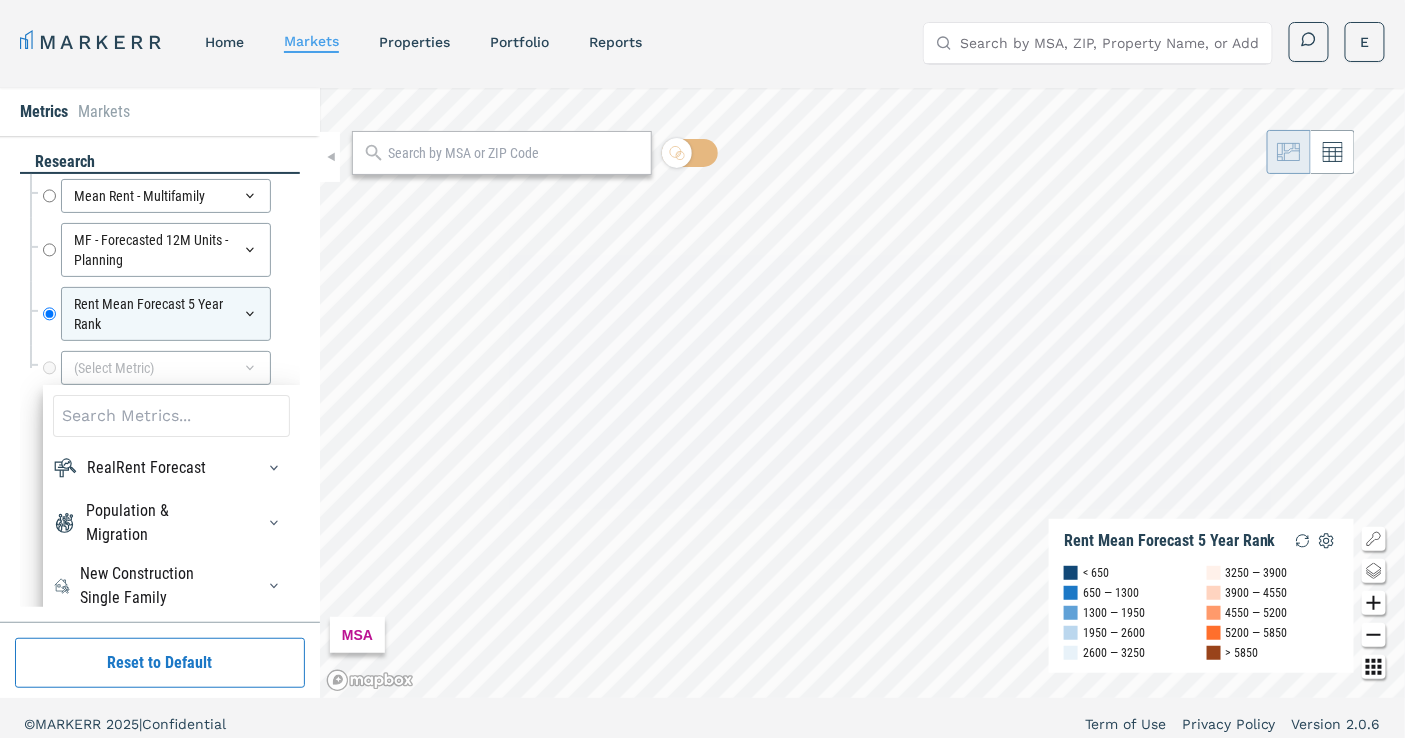 click at bounding box center (171, 416) 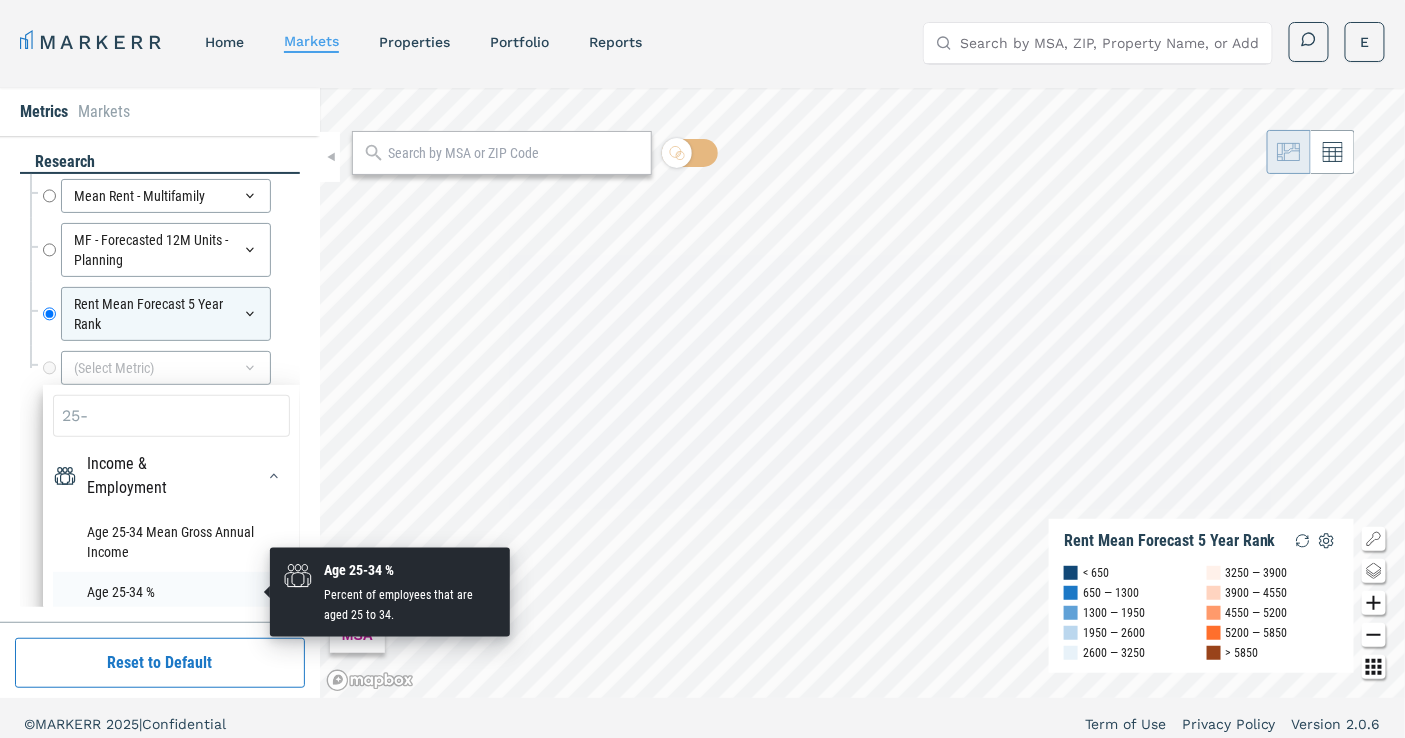 type on "25-" 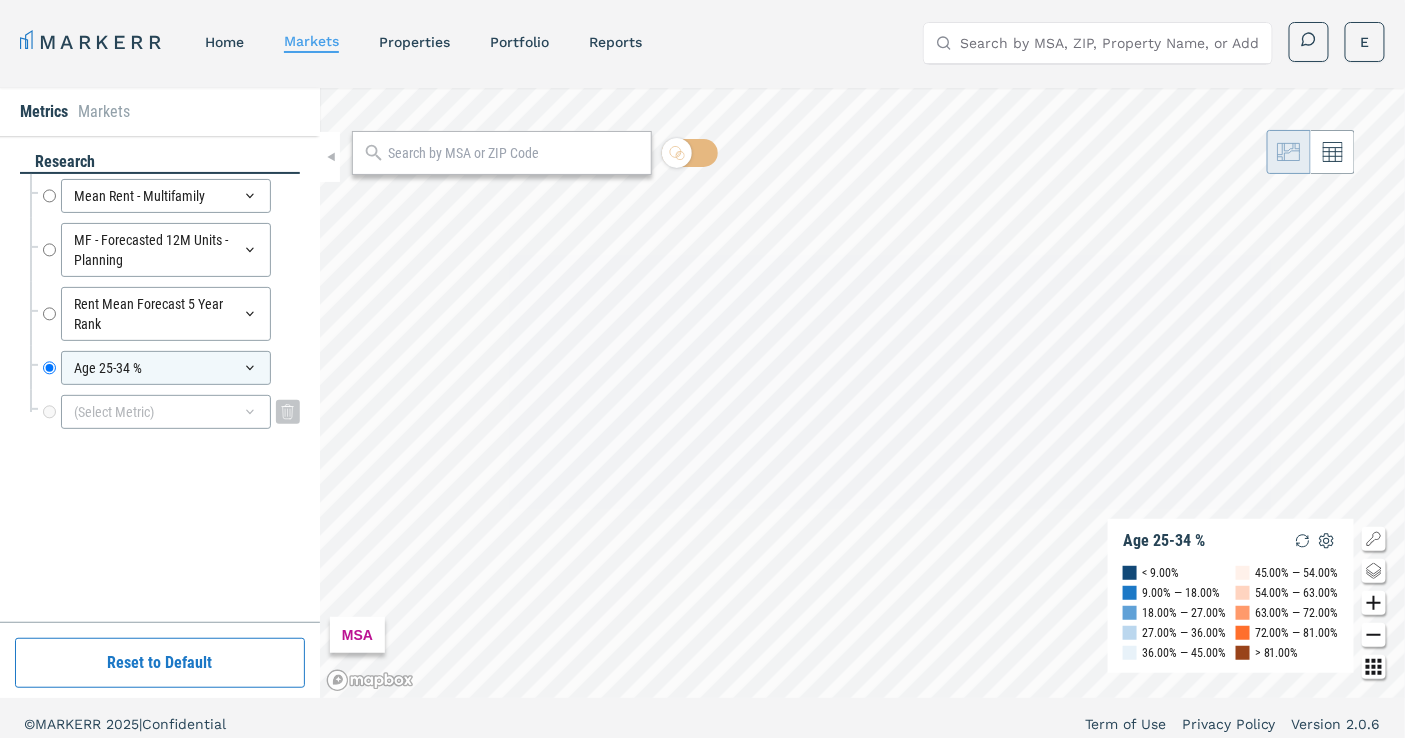 click on "(Select Metric)" at bounding box center (166, 412) 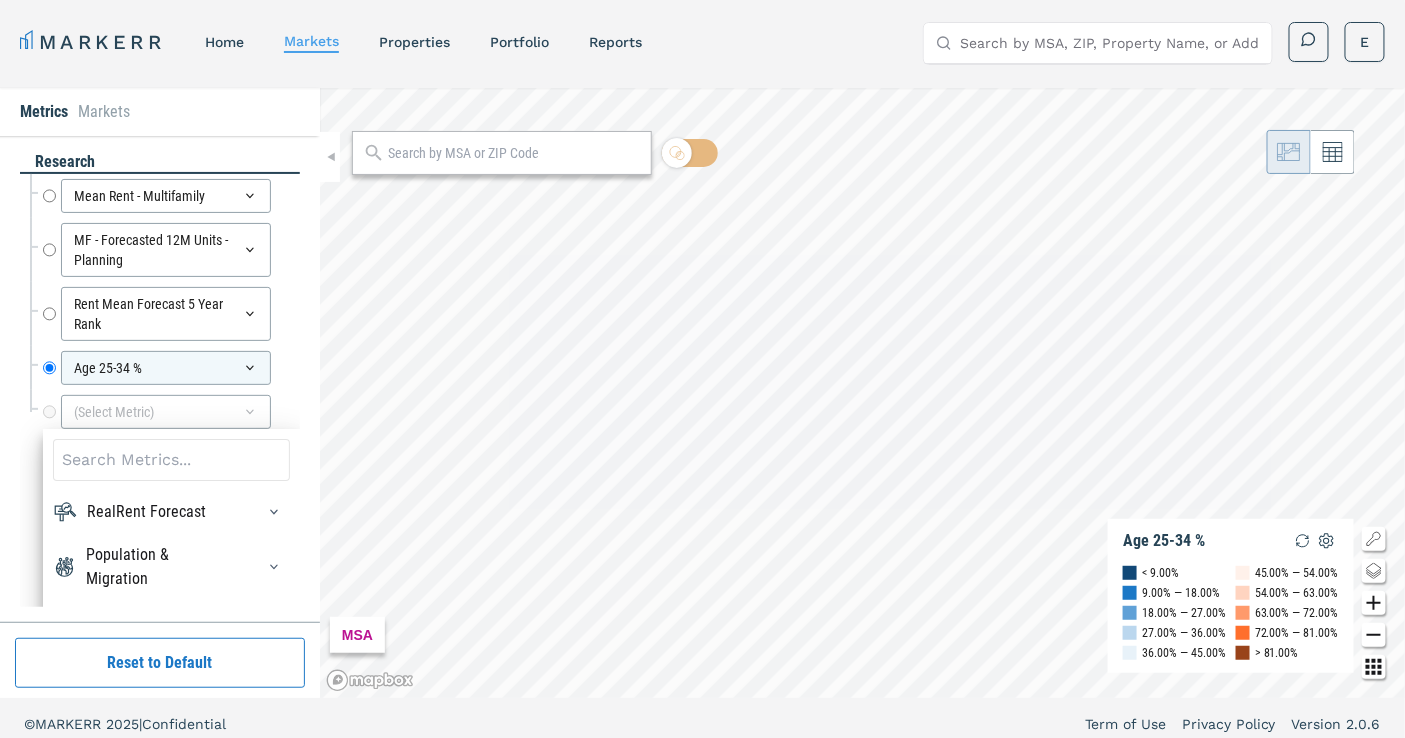 click at bounding box center (171, 460) 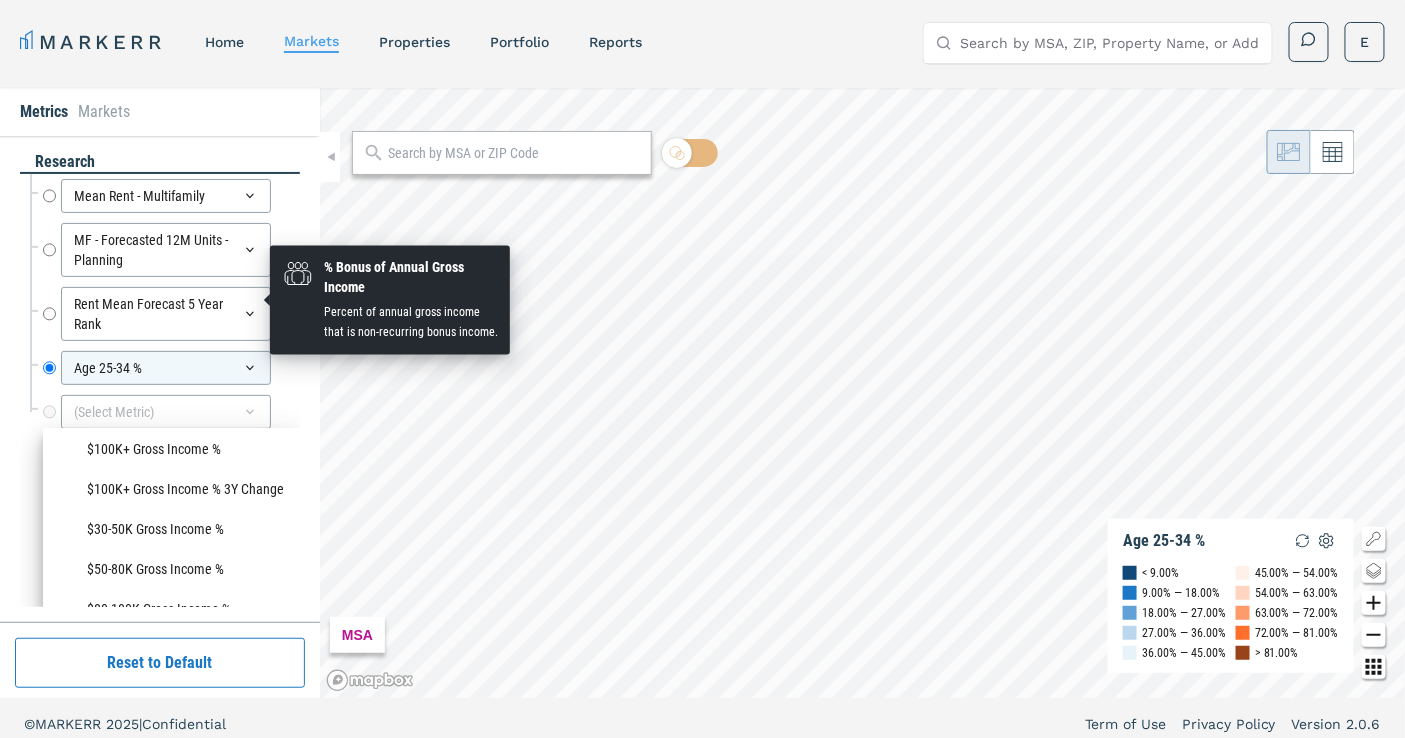 scroll, scrollTop: 646, scrollLeft: 0, axis: vertical 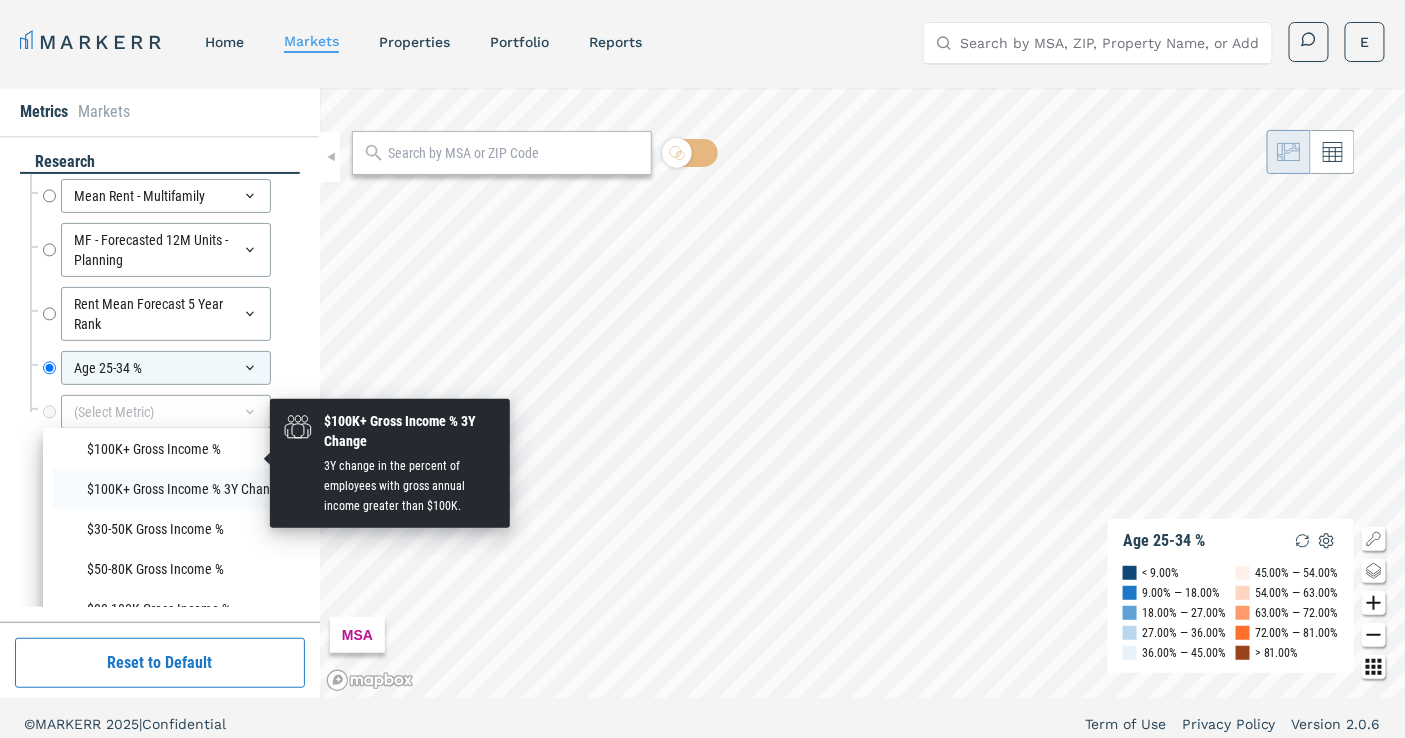type on "income" 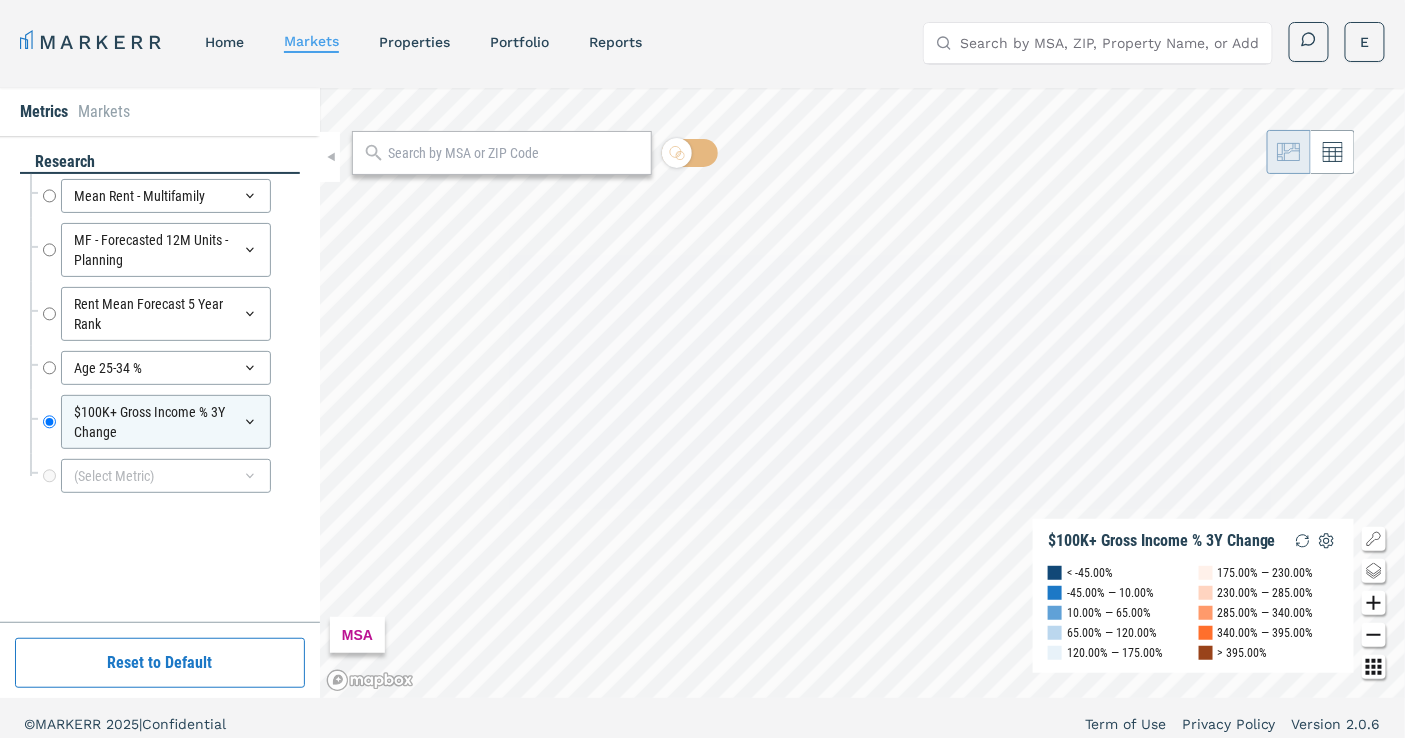click at bounding box center (514, 153) 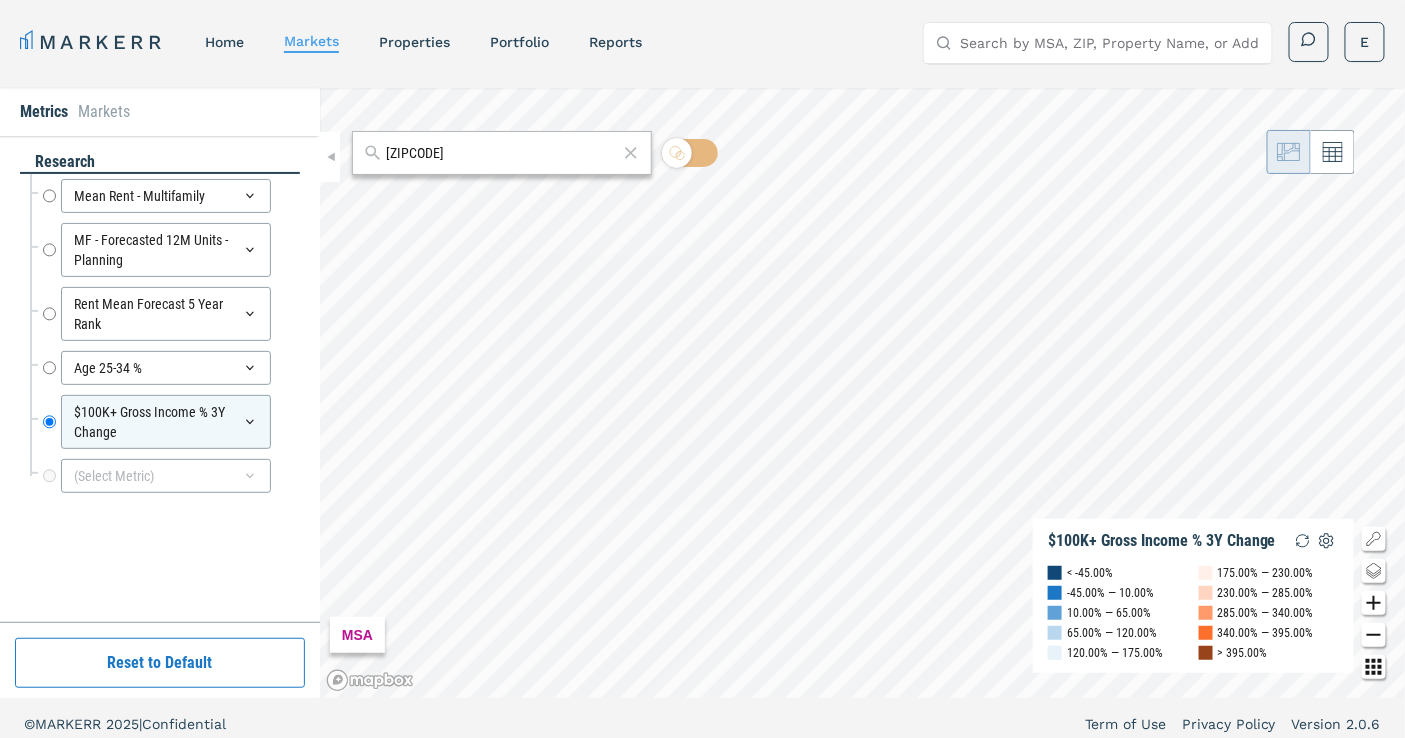 type on "[ZIPCODE]" 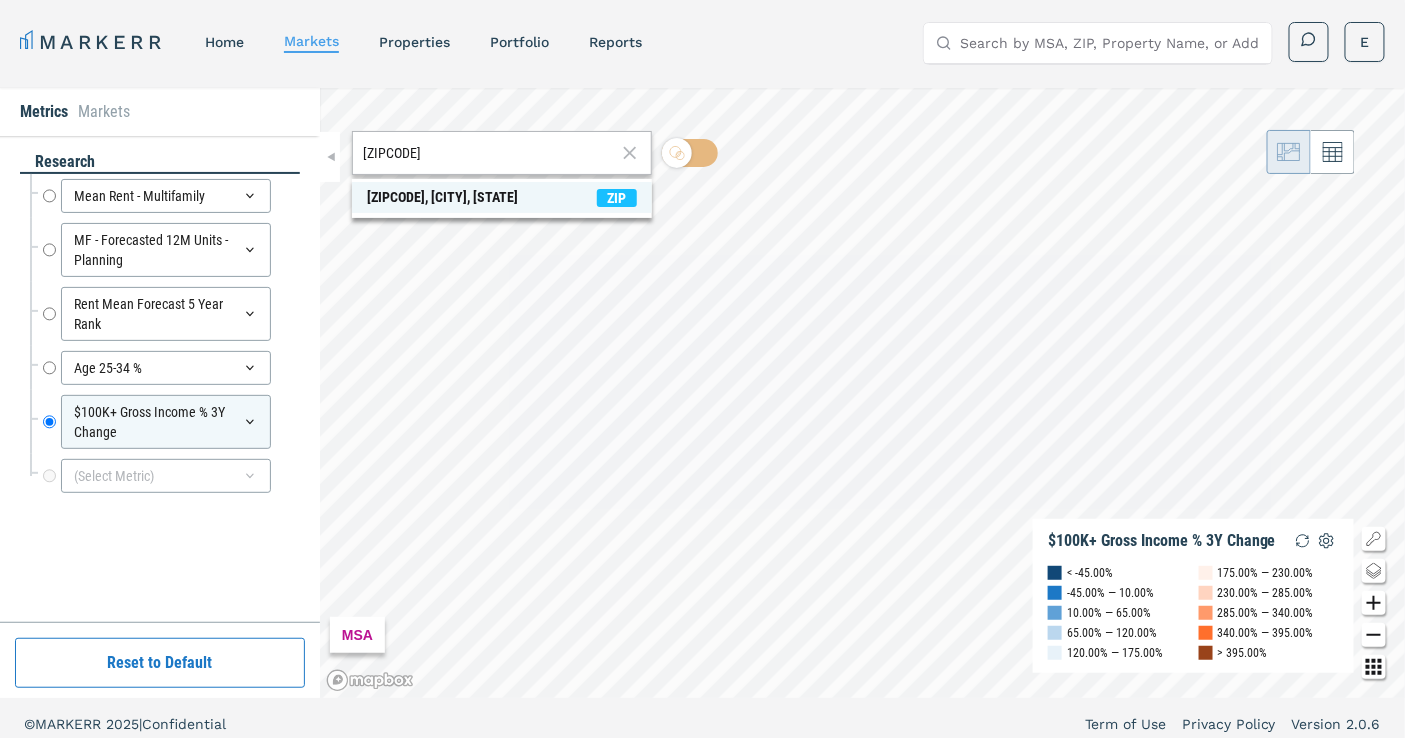 click on "ZIP" at bounding box center [617, 198] 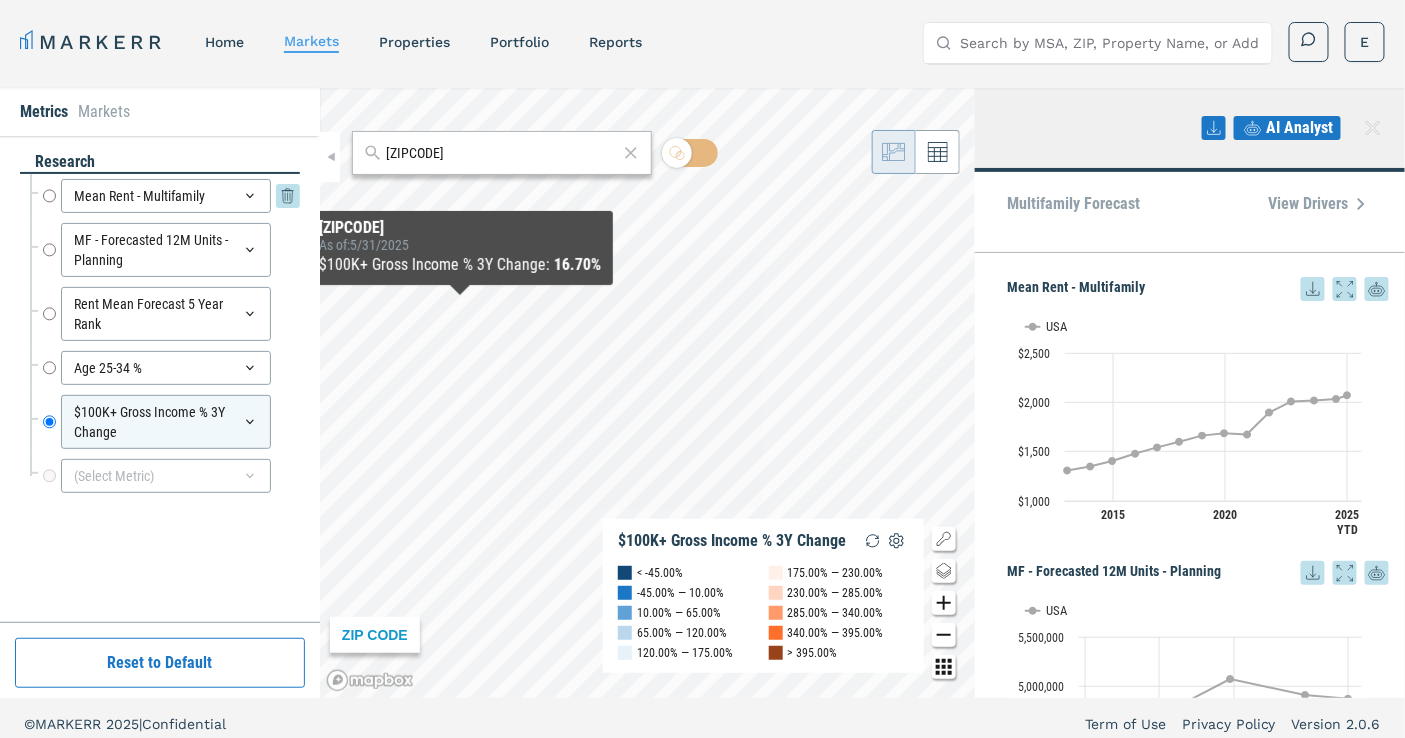 click on "Mean Rent - Multifamily" at bounding box center (49, 196) 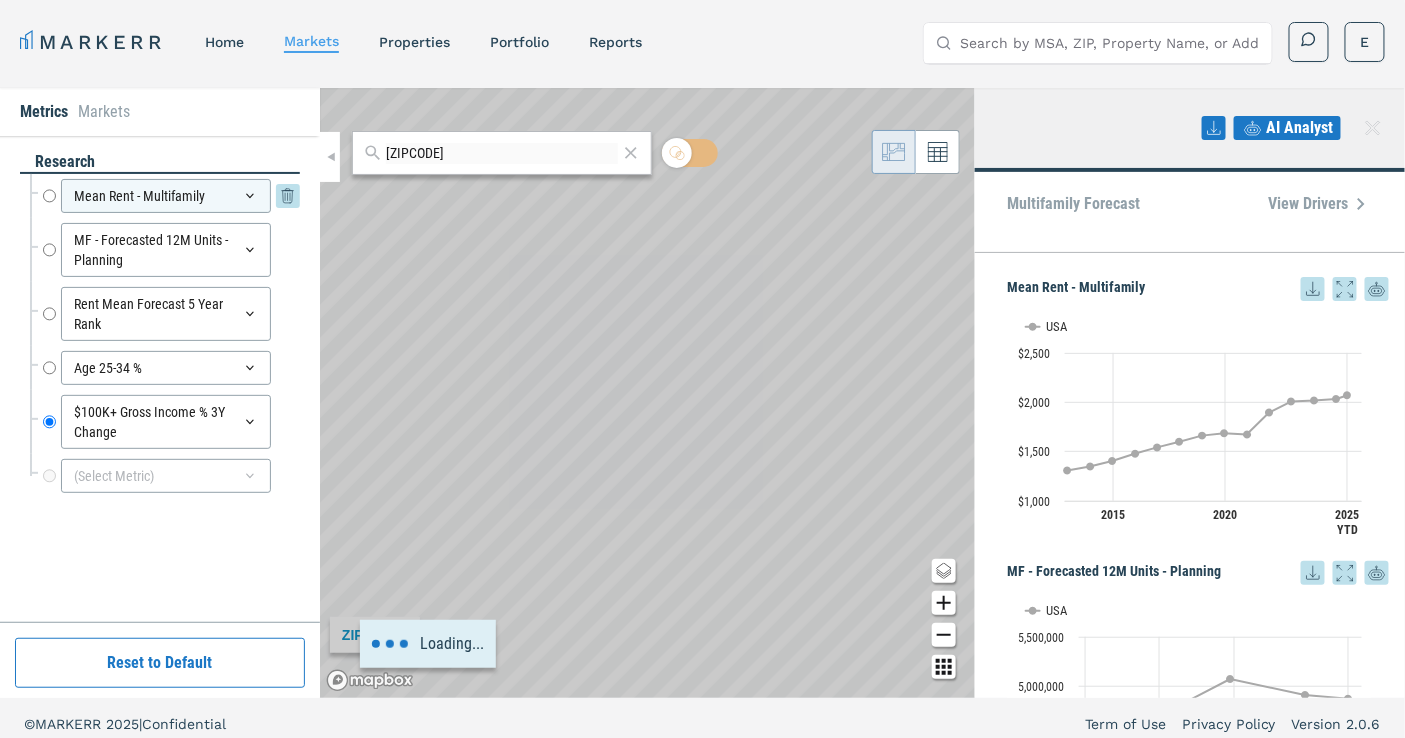 radio on "true" 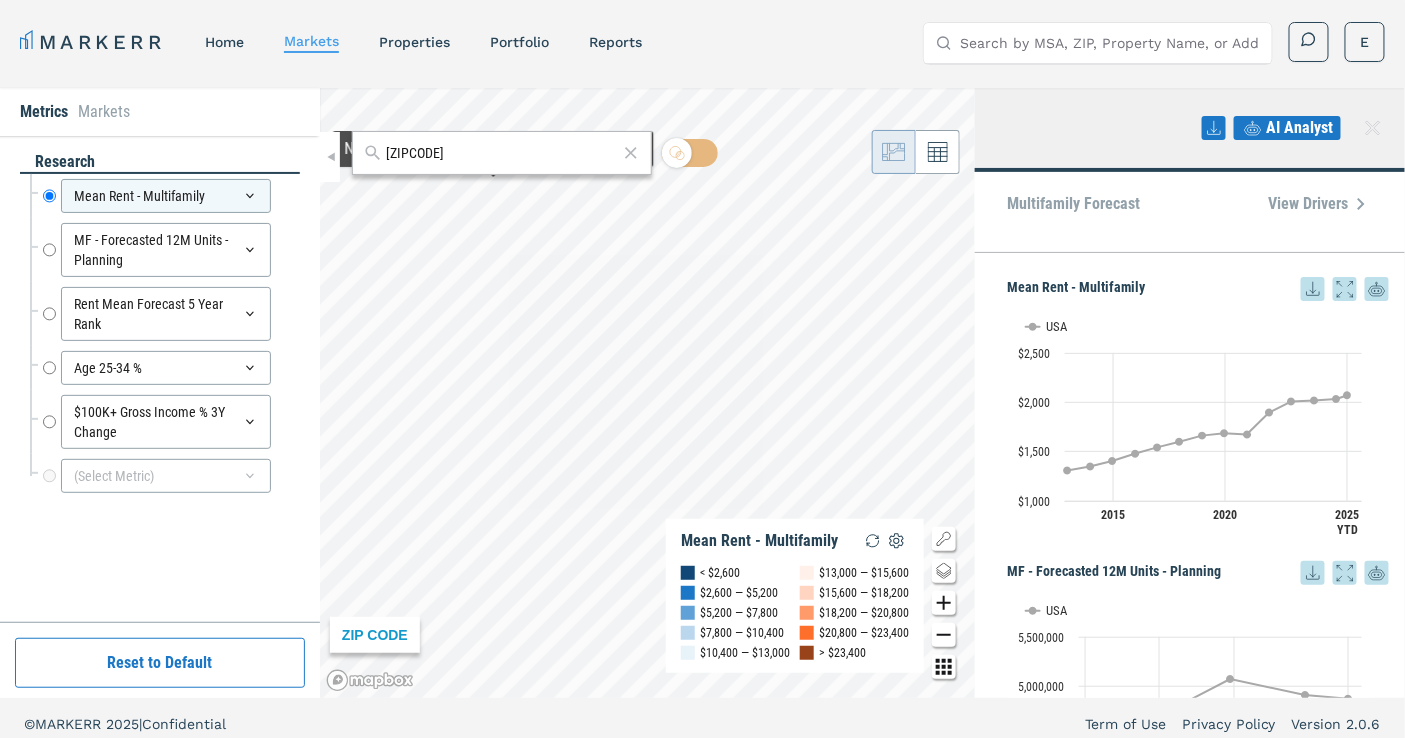 click on "[ZIPCODE]" at bounding box center (502, 153) 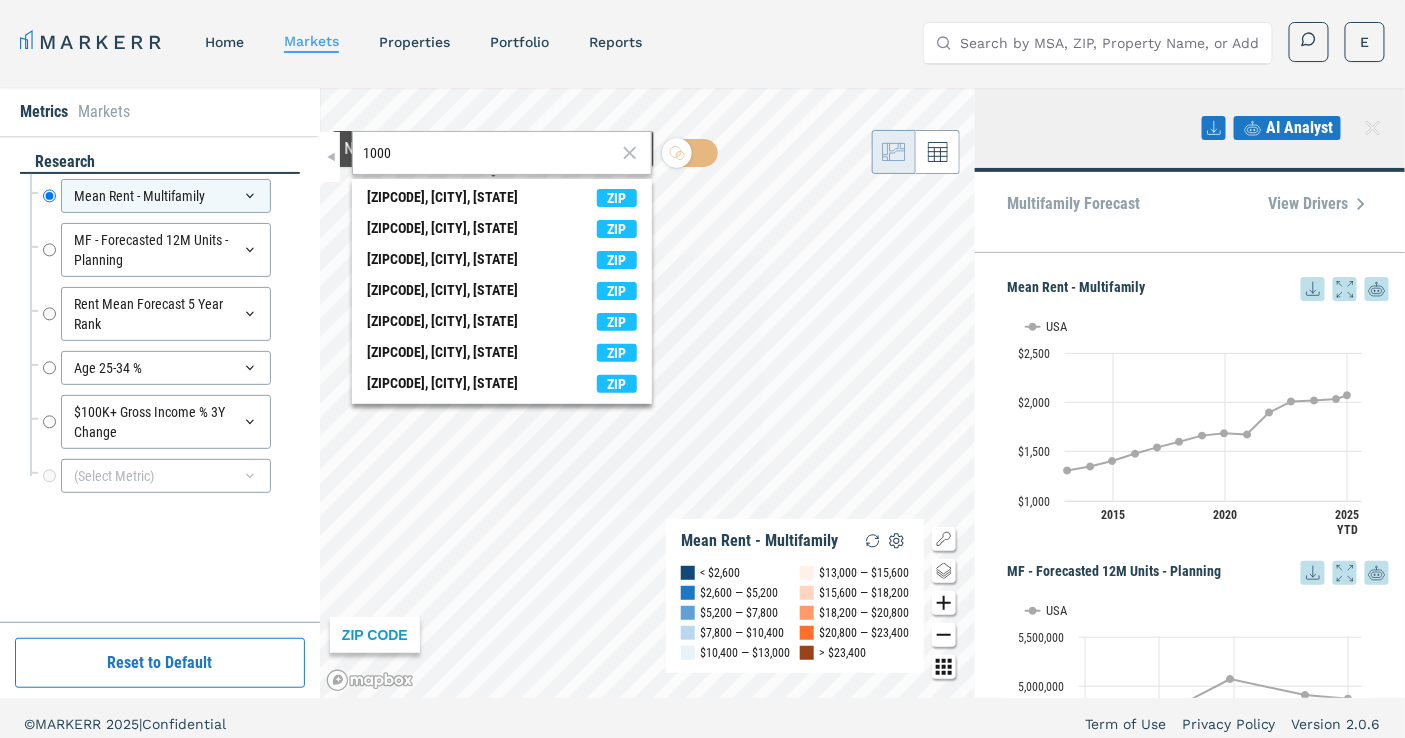 type on "[ZIPCODE]" 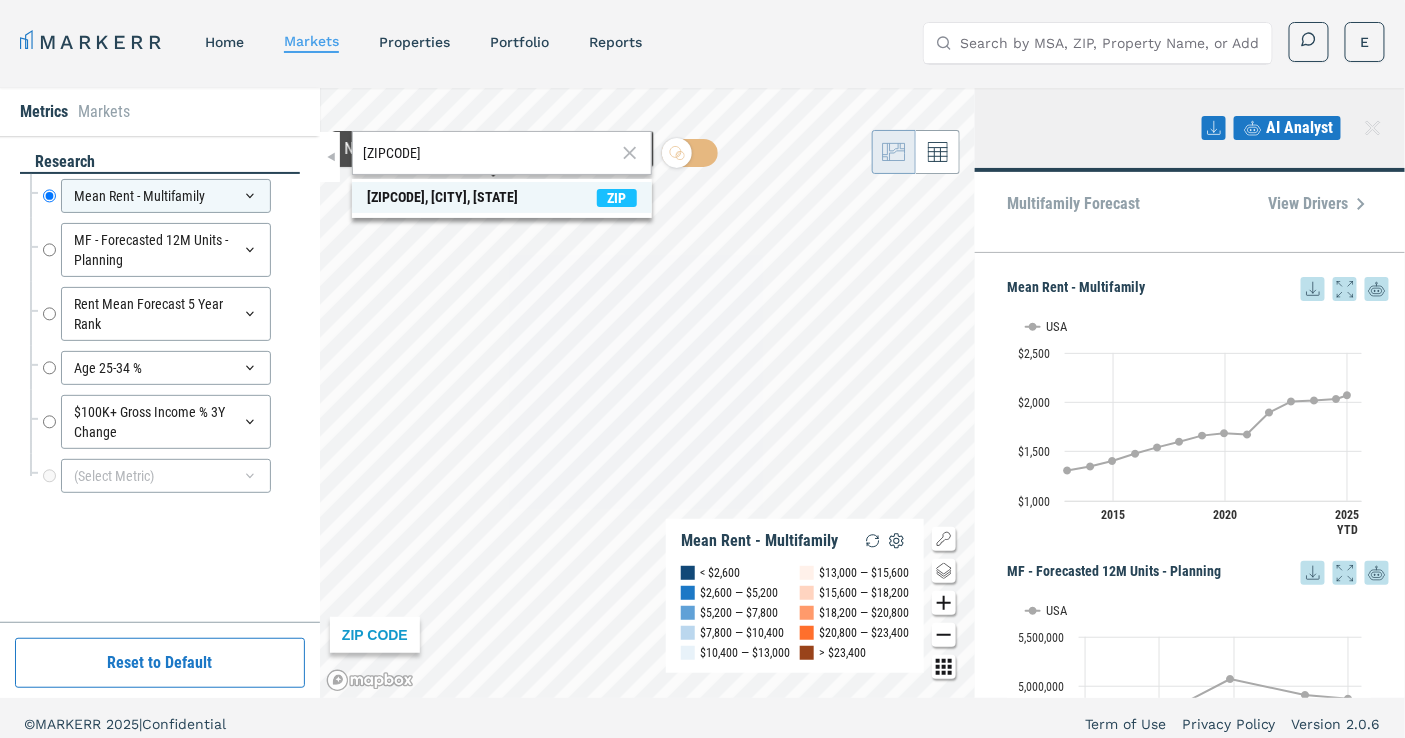 click on "ZIP" at bounding box center (617, 198) 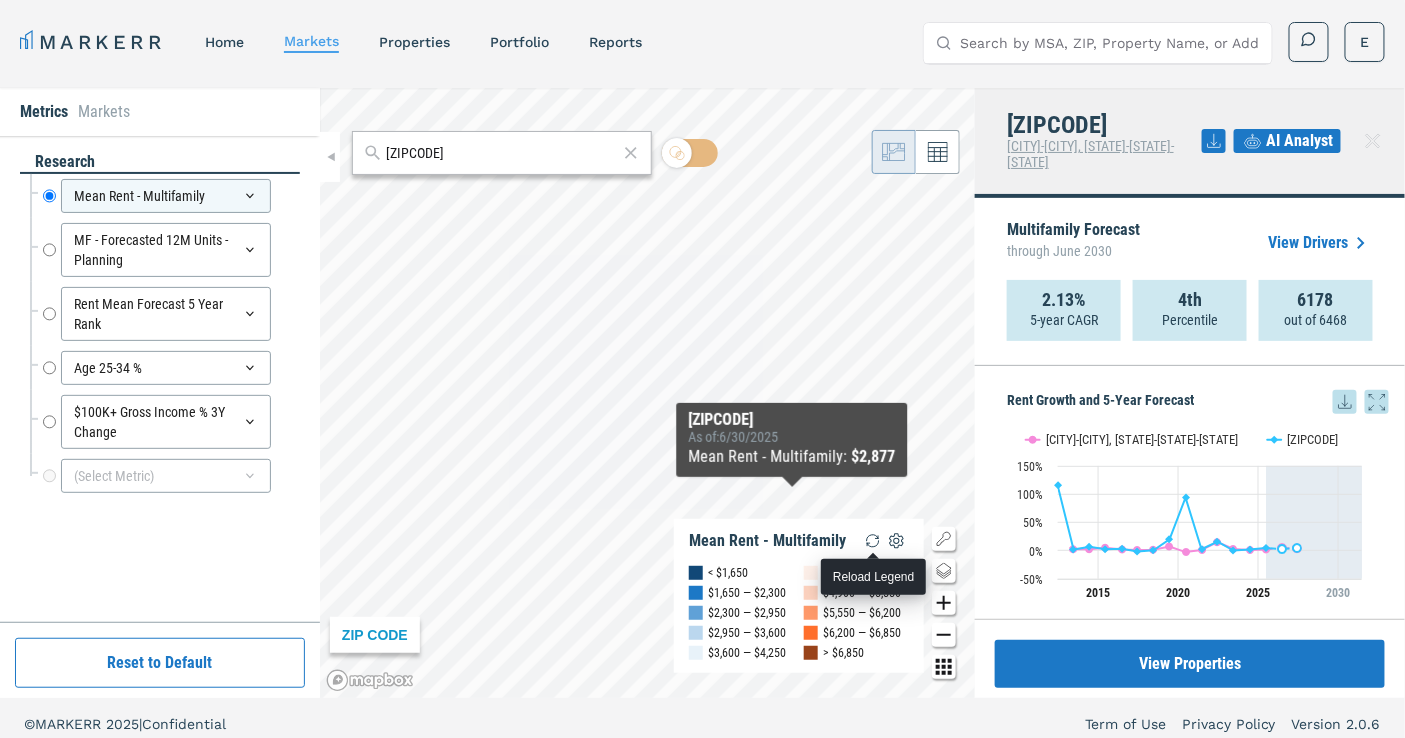click at bounding box center [873, 541] 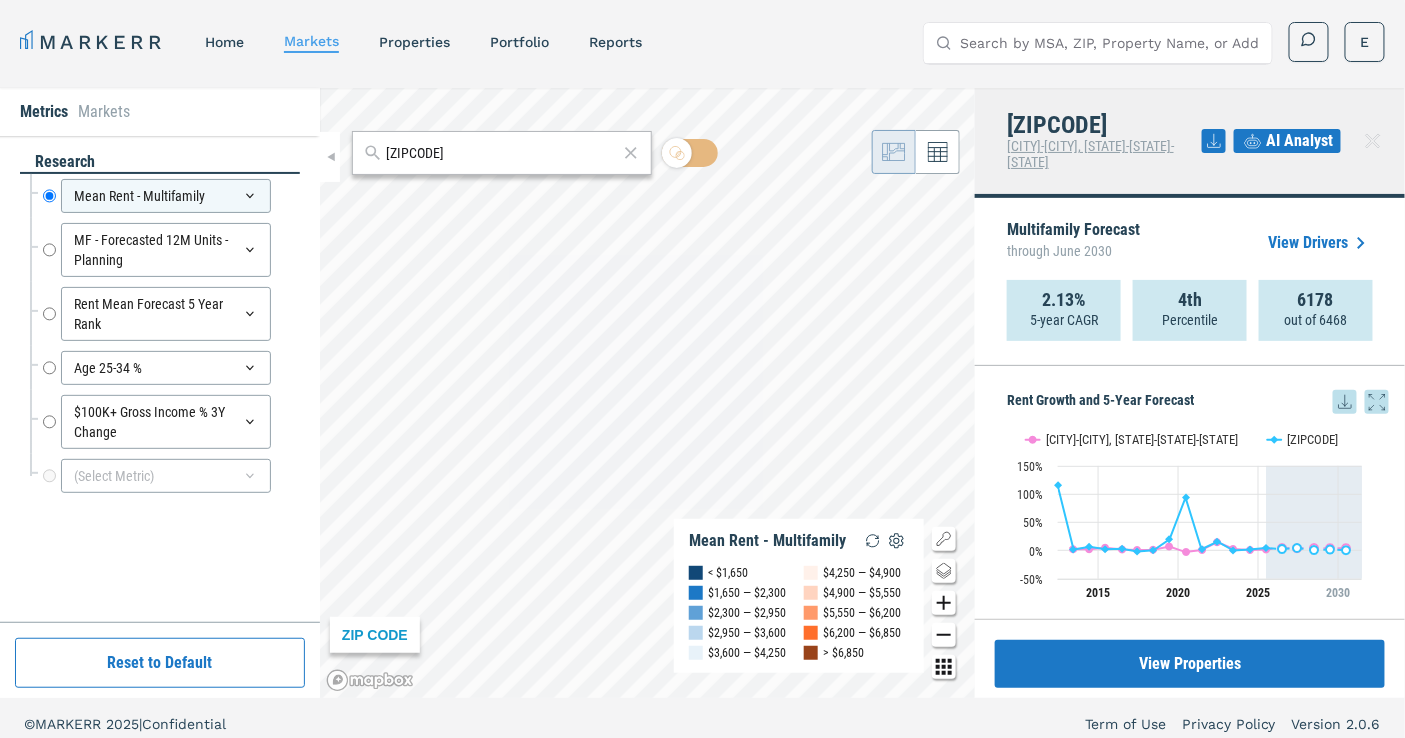 click on "AI Analyst" at bounding box center (1300, 141) 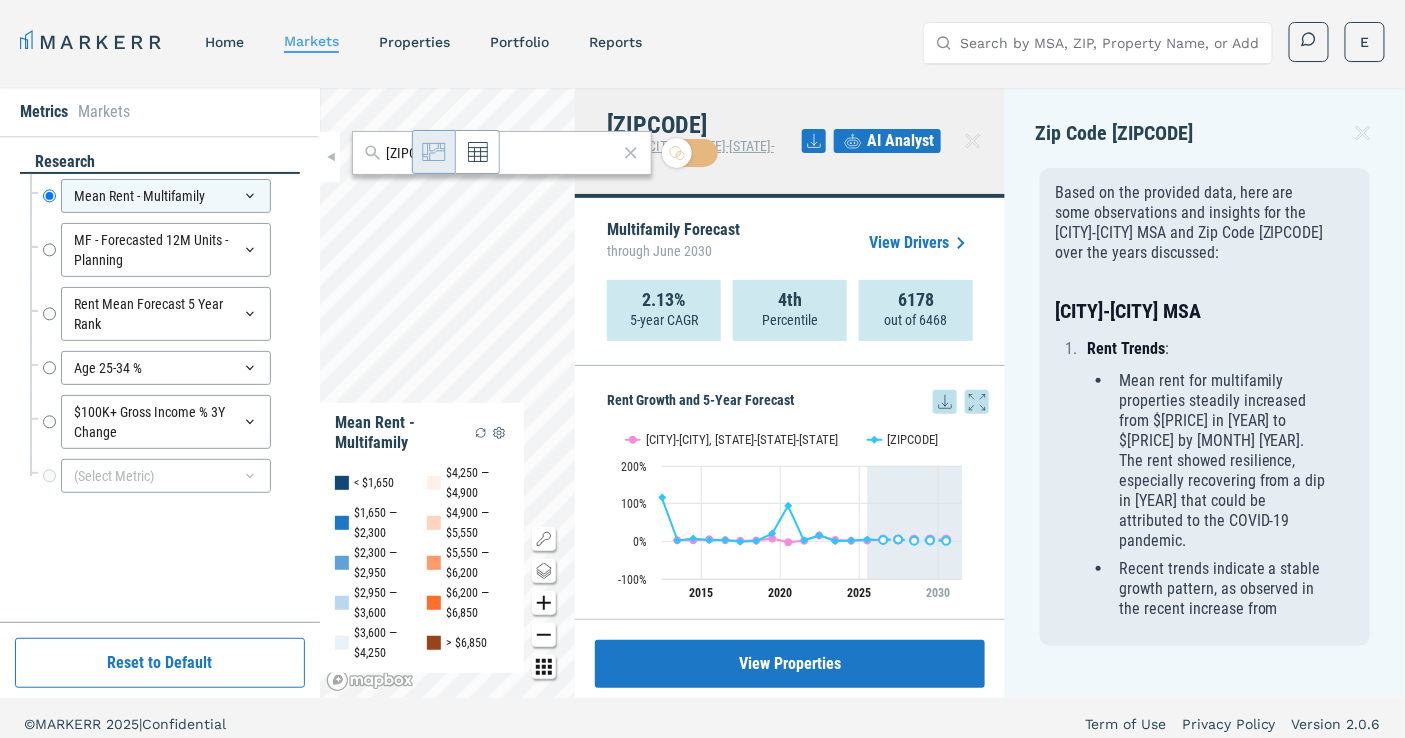 scroll, scrollTop: 12, scrollLeft: 0, axis: vertical 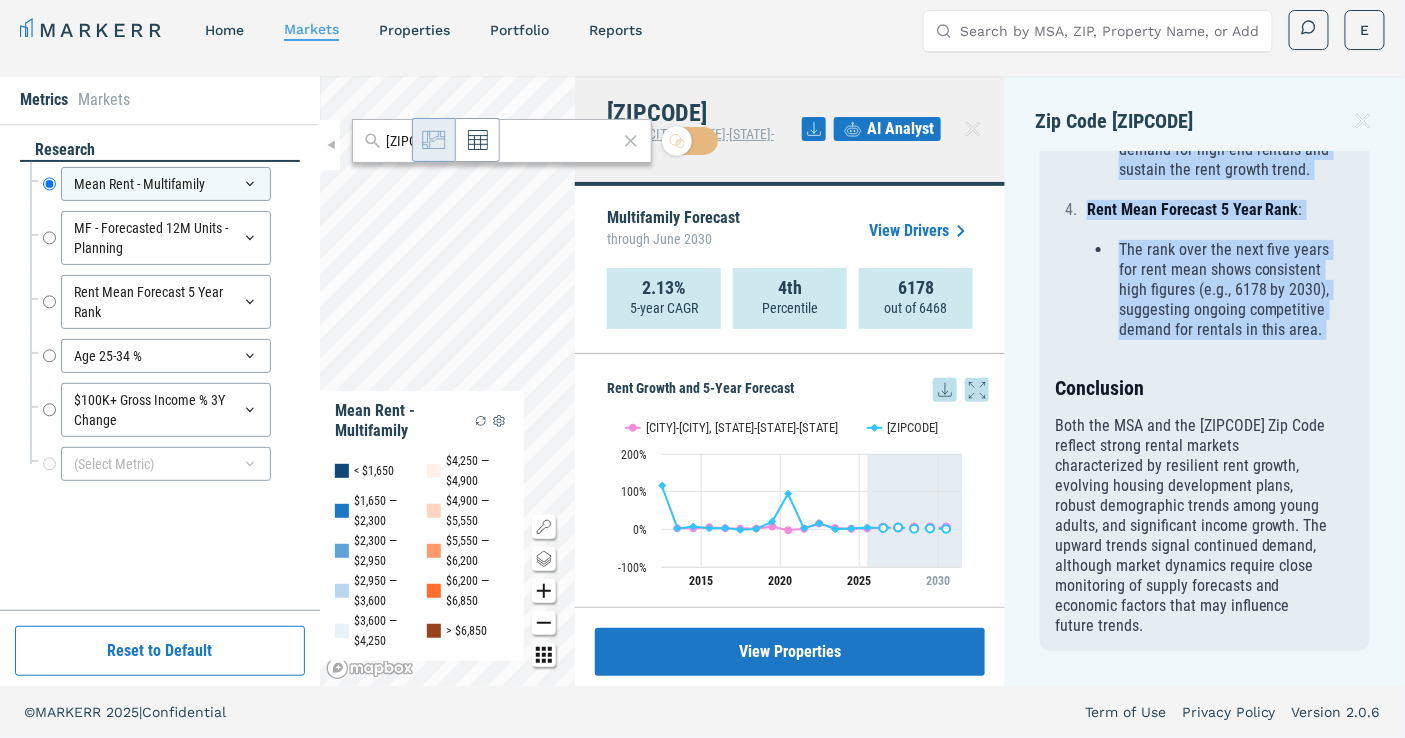 drag, startPoint x: 1086, startPoint y: 465, endPoint x: 1031, endPoint y: 467, distance: 55.03635 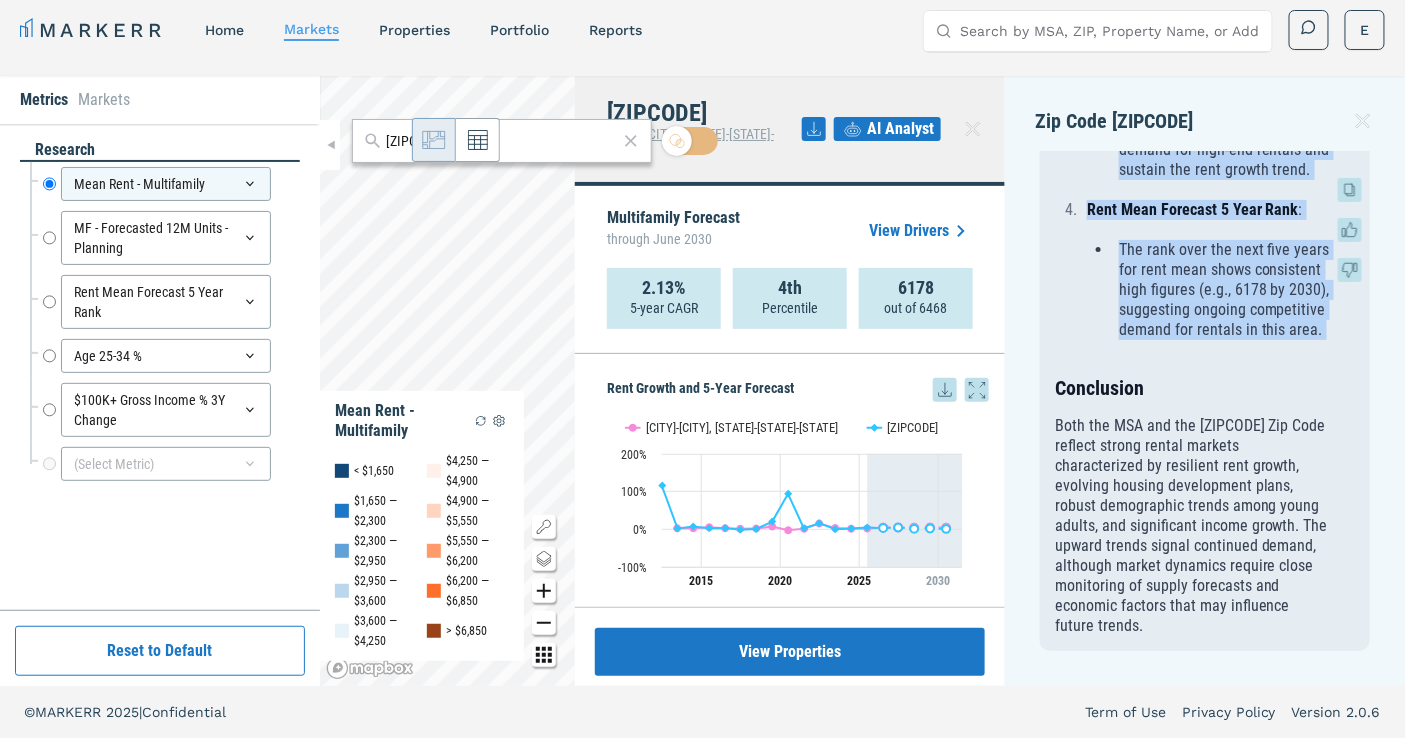 copy on "Rent Trends :
Multifamily mean rent has shown a sharp upward trajectory, climbing to $[PRICE] by [MONTH] [YEAR] from $[PRICE] in [MONTH] [YEAR].
This zip code area indicates a notably higher rent compared to the broader MSA, which may be due to its prime location or specific local demand factors.
Forecasted Multifamily Units :
Planned units in recent years have increased from [NUMBER] units in [YEAR] to [NUMBER] planned recently, reflecting ongoing development and interest in this specific area.
Demographic and Income Indicators :
The area has a high concentration of adults aged [AGE]-[AGE], reaching nearly [PERCENTAGE]% in [MONTH] [YEAR], indicating a vibrant, youthful community.
The percentage change in households earning over $[NUMBER]K surged, which could drive demand for high-end rentals and sustain the rent growth trend.
Rent Mean Forecast 5 Year Rank :
The rank over the next five years for rent mean shows consistent high figures (e.g., [NUMBER] by [YEAR]), suggesting ongoing competitive demand for rentals in this..." 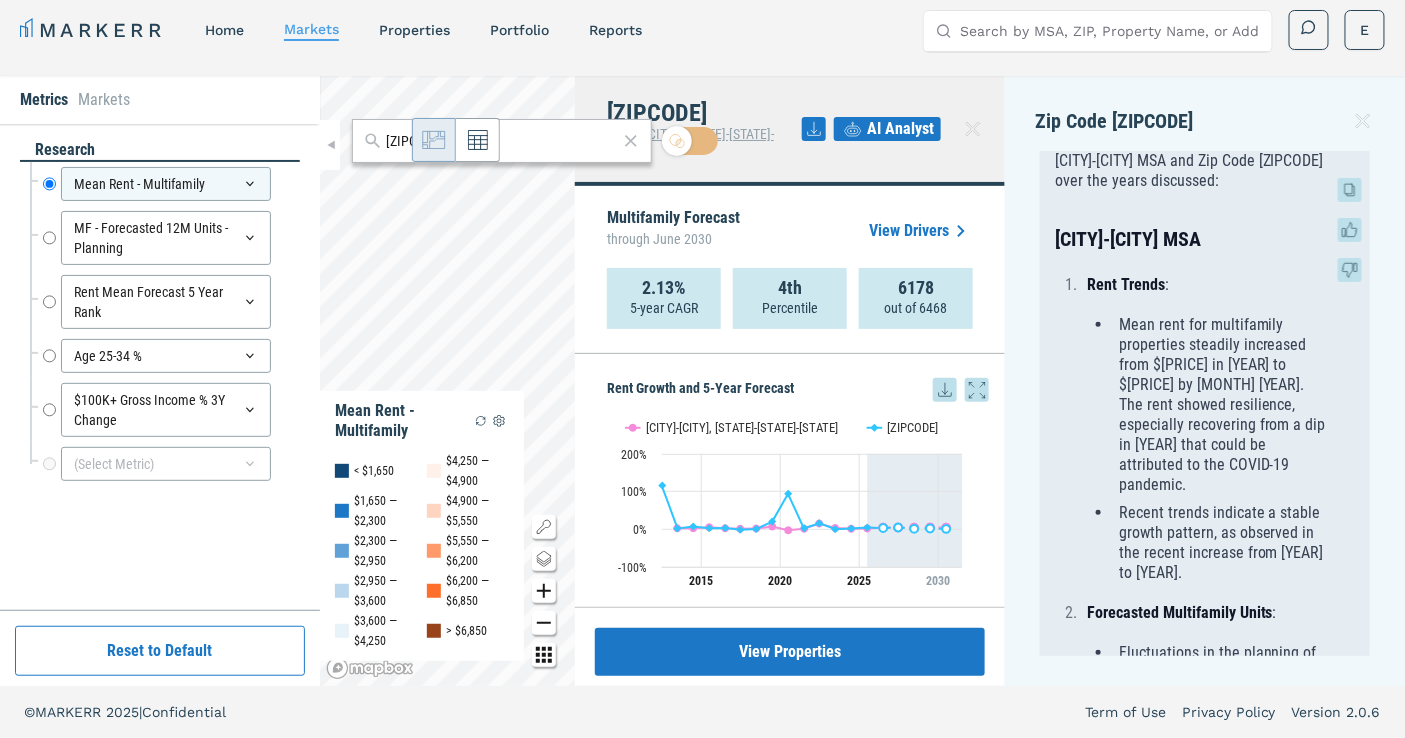 scroll, scrollTop: 0, scrollLeft: 0, axis: both 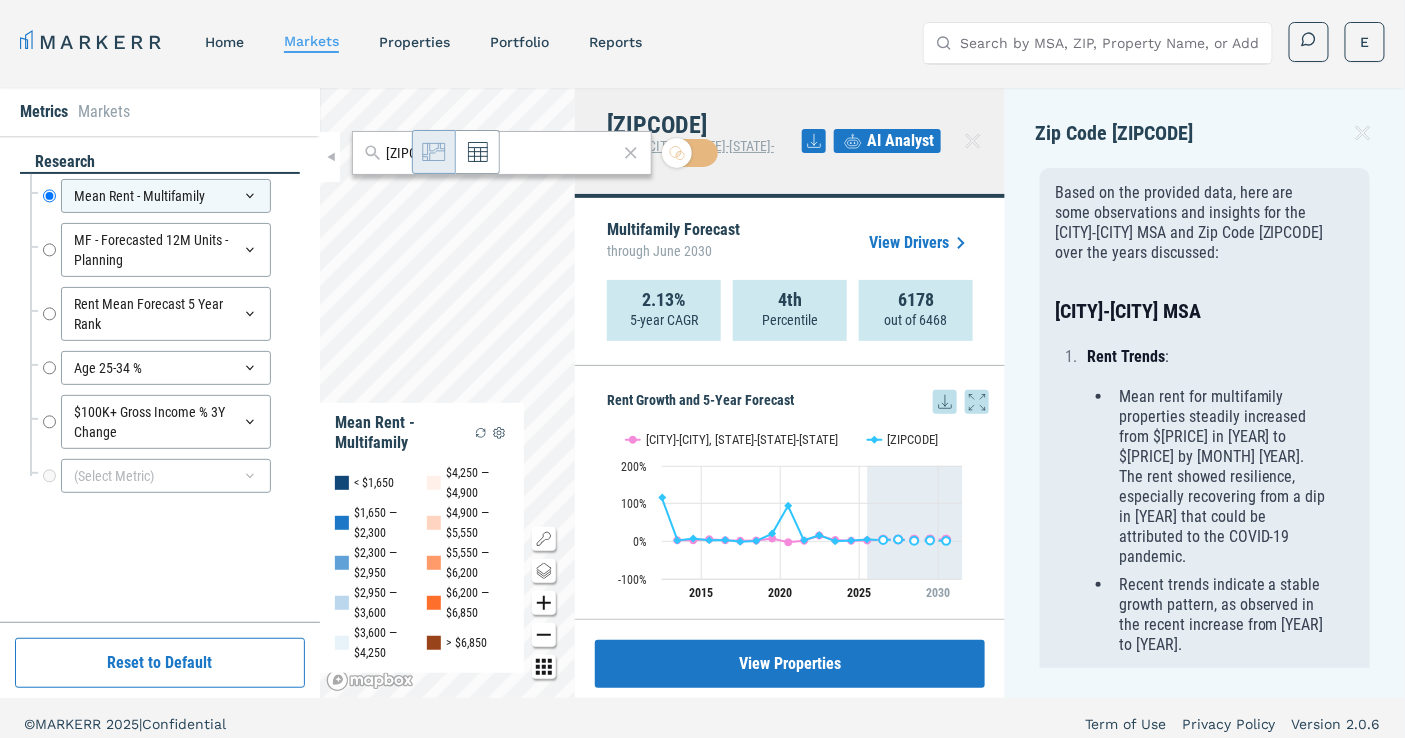 click on "View Drivers" at bounding box center [921, 243] 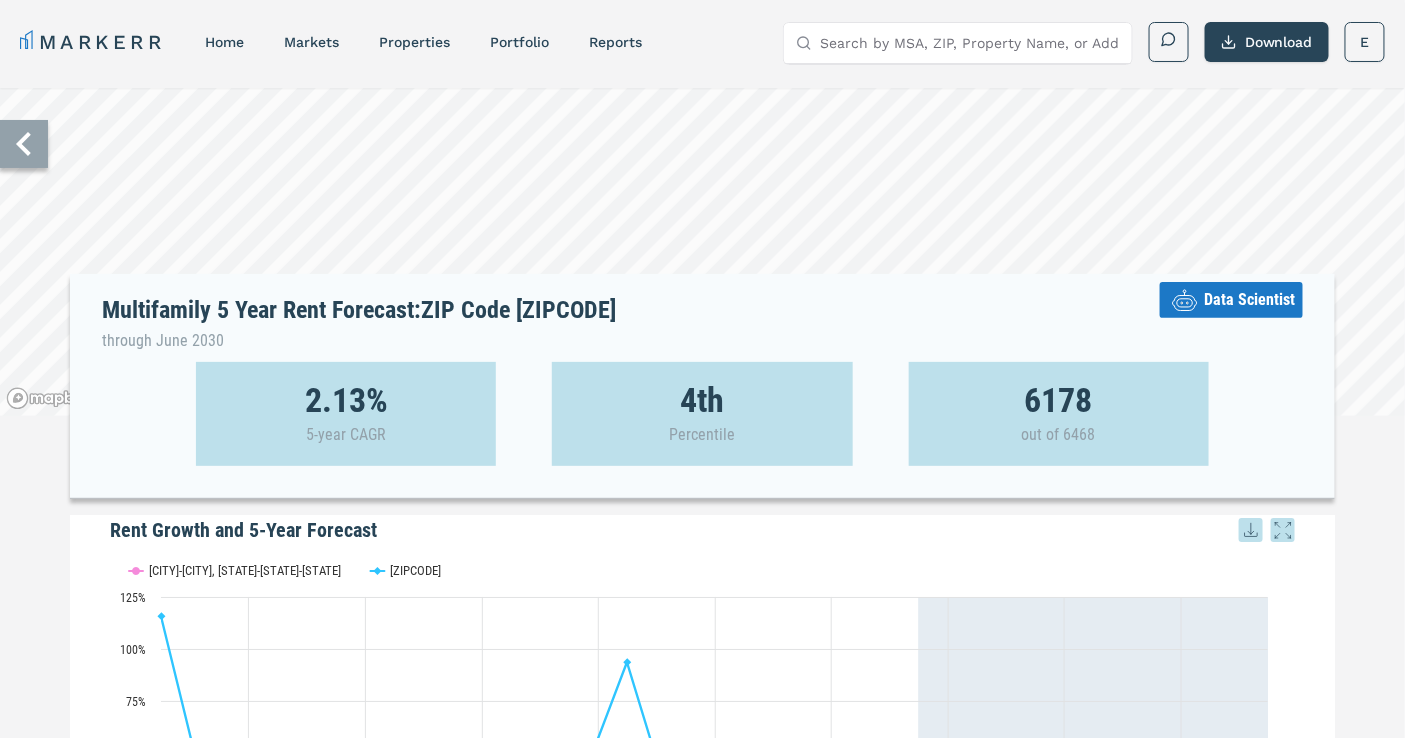 scroll, scrollTop: 11, scrollLeft: 0, axis: vertical 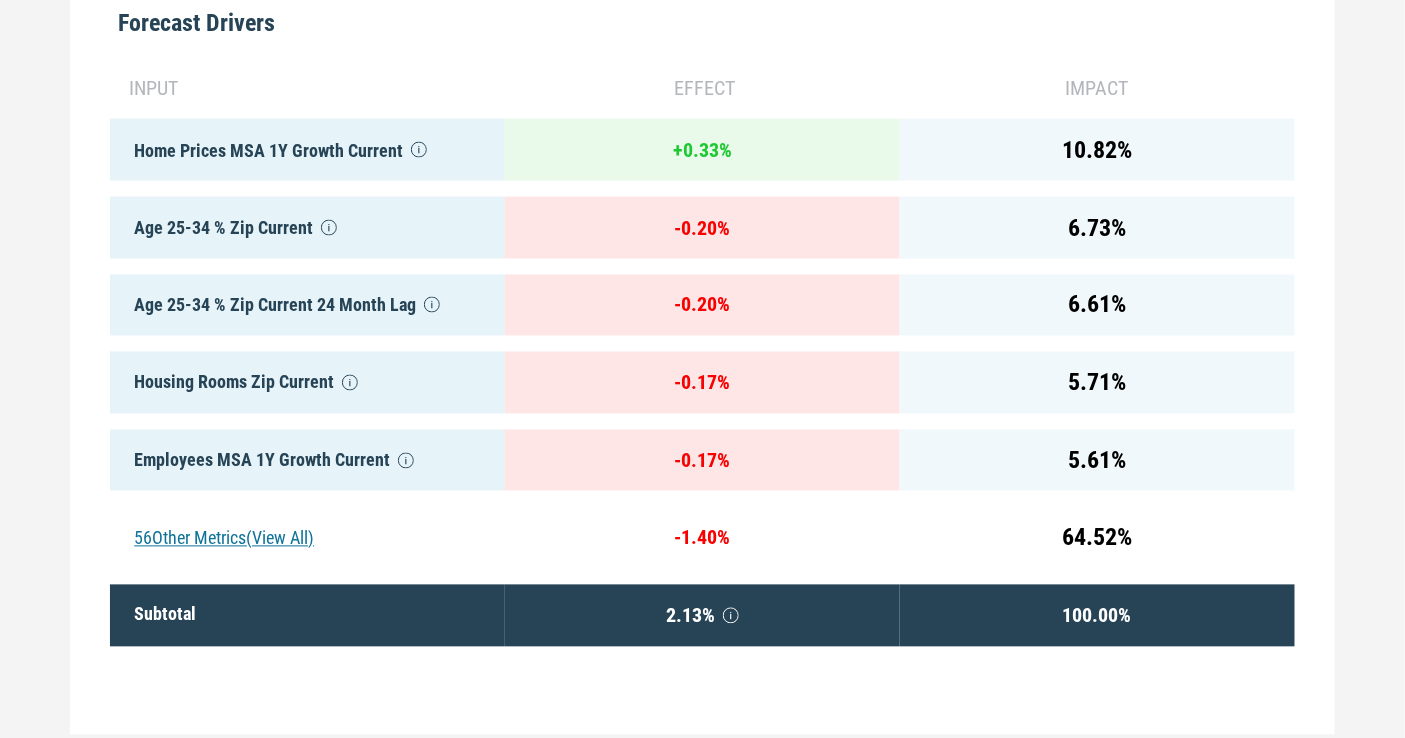 click on "Multifamily 5 Year Rent Forecast:  ZIP Code   [ZIPCODE] through [MONTH] [YEAR] Data Scientist [PERCENTAGE]% 5-year CAGR [PERCENTAGE] Percentile [NUMBER] out of [NUMBER] Rent Growth and 5-Year Forecast Rent Growth and 5-Year Forecast Line chart with 4 lines. View as data table, Rent Growth and 5-Year Forecast The chart has 1 X axis displaying Time. Data ranges from [YEAR]-[MONTH]-[DAY] [TIME] to [YEAR]-[MONTH]-[DAY] [TIME]. The chart has 1 Y axis displaying values. Data ranges from [NUMBER] to [NUMBER]. Created with Highcharts [VERSION] Rent Growth and 5-Year Forecast [CITY]-[CITY], [STATE]-[STATE]-[STATE] [ZIPCODE] [YEAR] [YEAR] [YEAR] [YEAR] [YEAR] [YEAR] [YEAR] [YEAR] [YEAR] [YEAR] -25% 0% 25% 50% 75% 100% 125%
[MONTH] [YEAR]
​ ●  [CITY]-[CITY], [STATE]-[STATE]-[STATE]:  [PERCENTAGE]% ​ ●  Mean Rent:  $[PRICE] End of interactive chart. Forecast Drivers input effect impact Home Prices MSA 1Y Growth Current + [PERCENTAGE] % [PERCENTAGE] % Age [AGE]-[AGE] % Zip Current - [PERCENTAGE] % [PERCENTAGE] % Age [AGE]-[AGE] % Zip Current [TIME] Lag - [PERCENTAGE] % [PERCENTAGE] % Housing Rooms Zip Current - [PERCENTAGE] % [PERCENTAGE] % Employees MSA 1Y Growth Current - [PERCENTAGE] %" at bounding box center [702, -81] 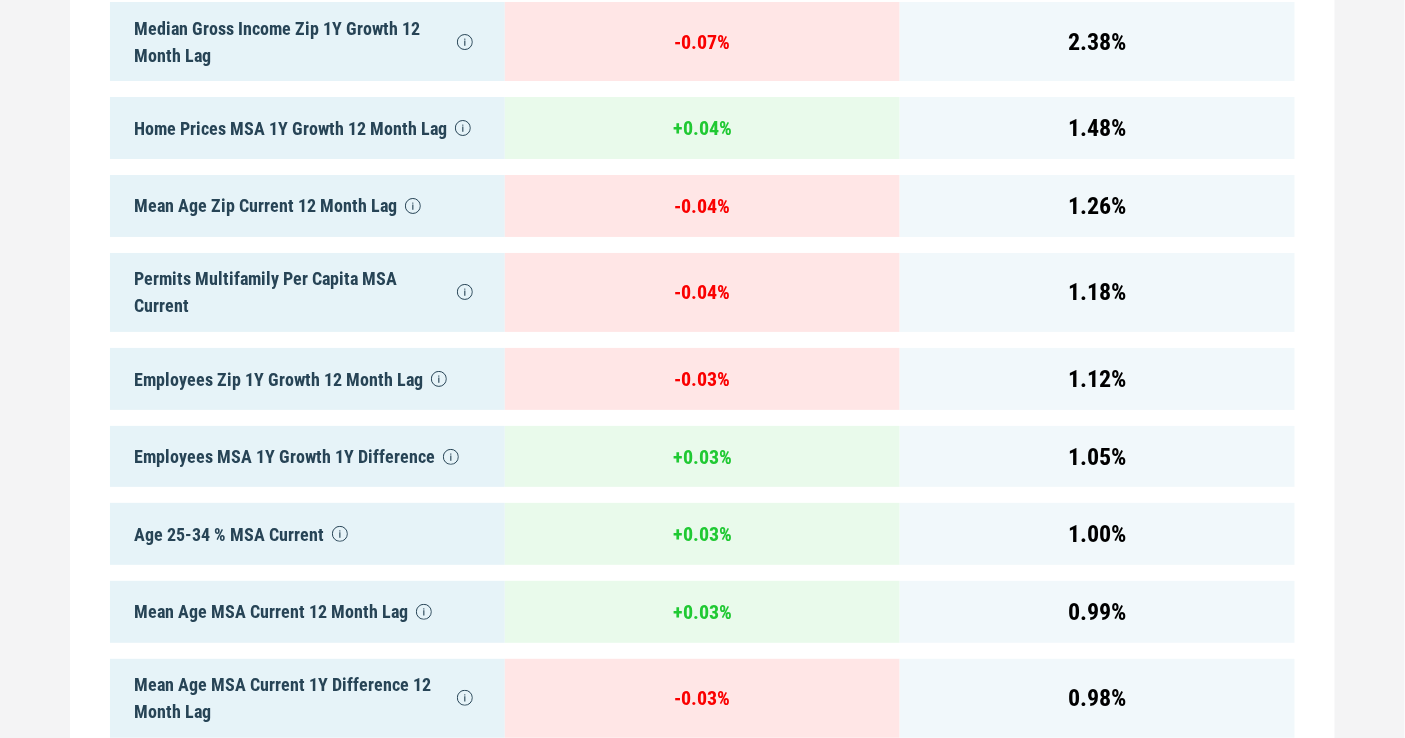 scroll, scrollTop: 2444, scrollLeft: 0, axis: vertical 